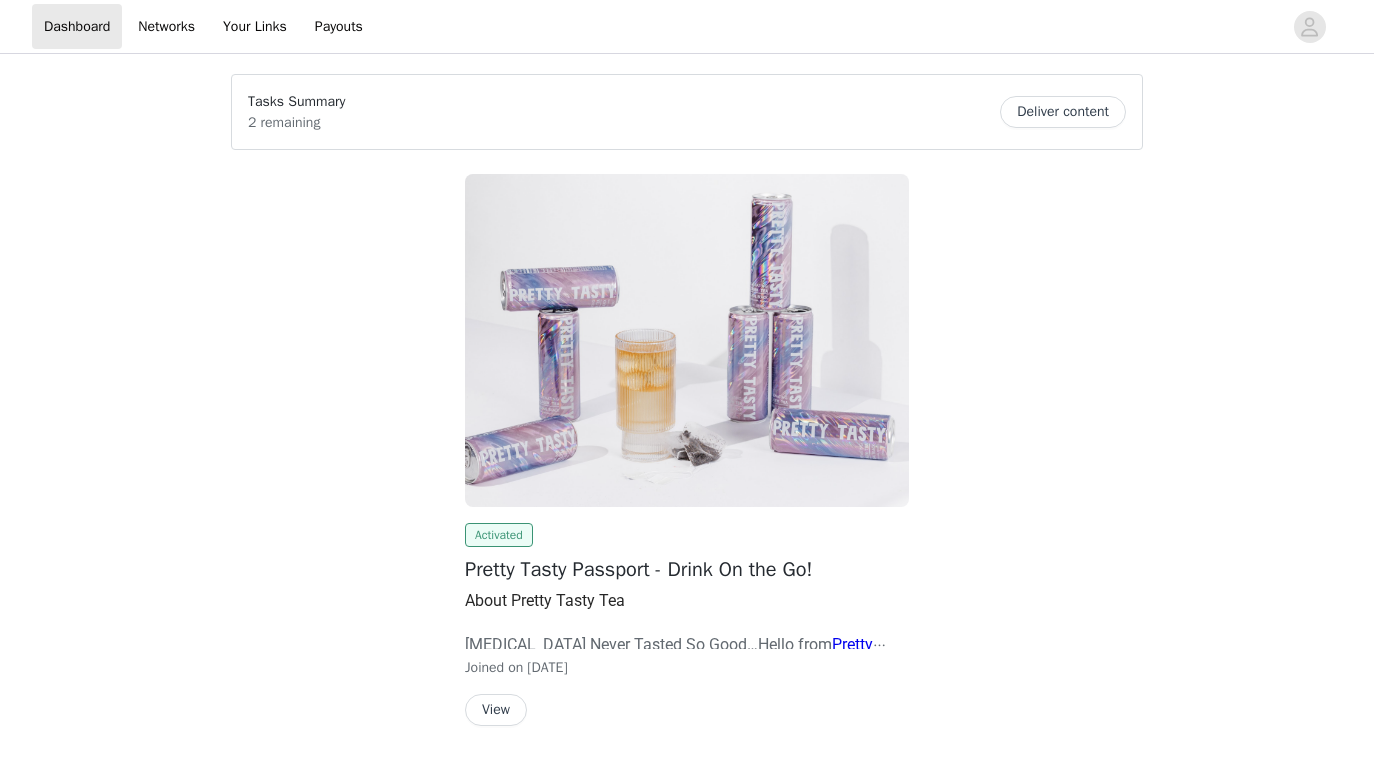 scroll, scrollTop: 0, scrollLeft: 0, axis: both 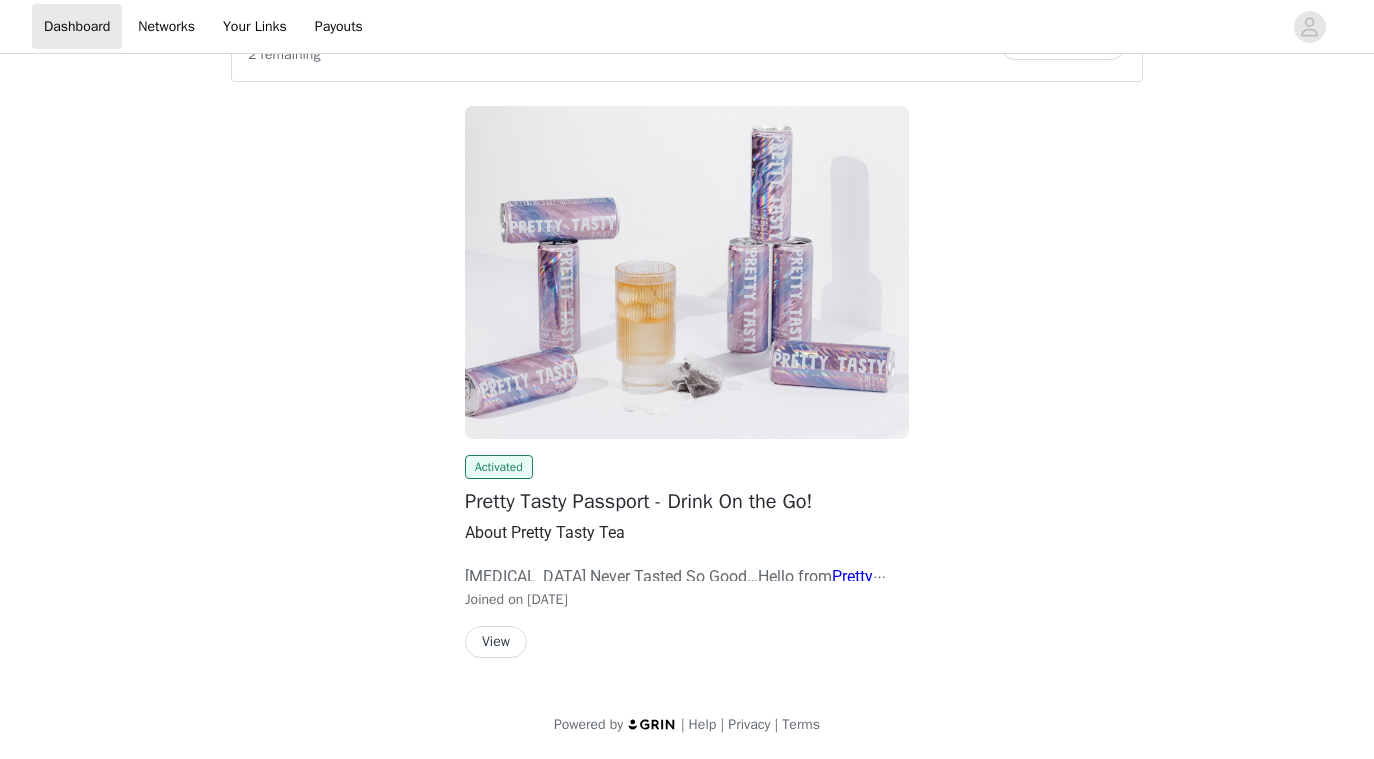click on "View" at bounding box center (496, 642) 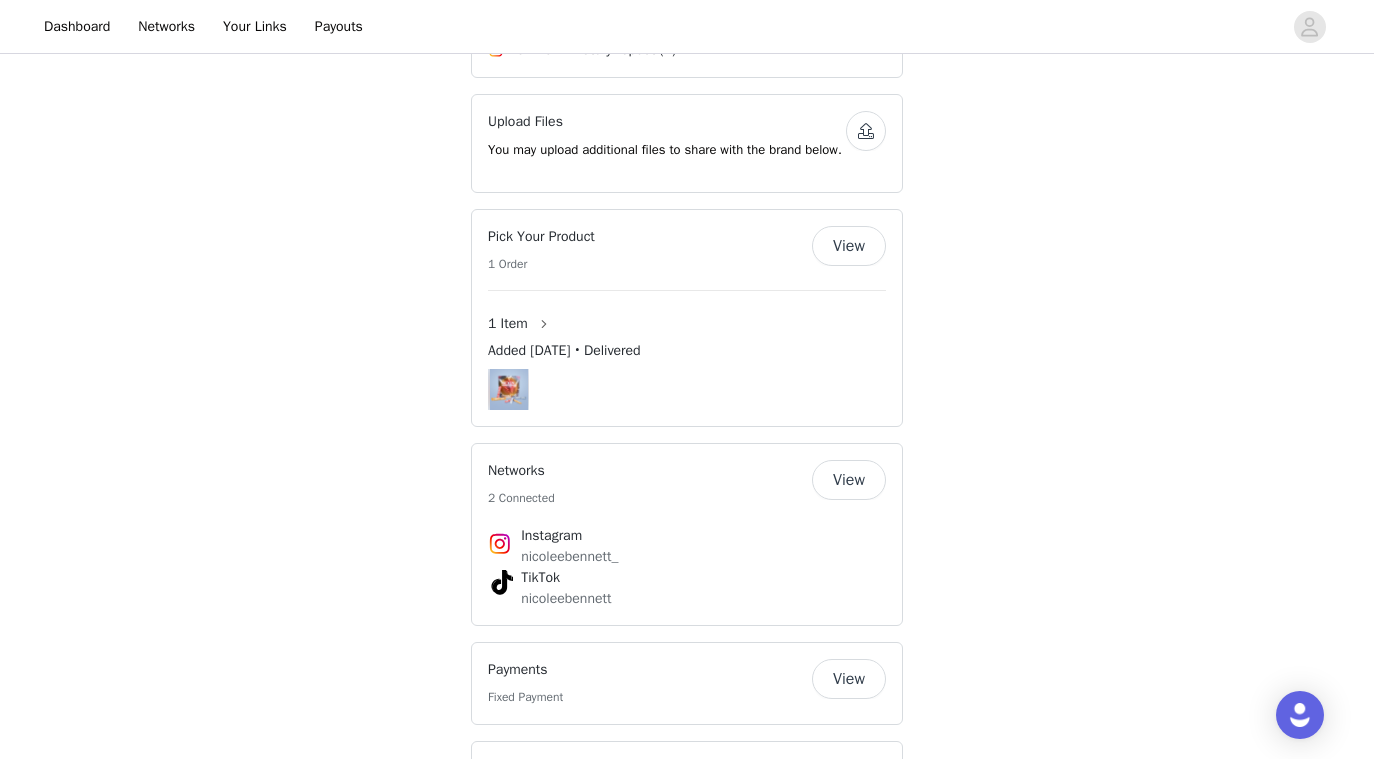 scroll, scrollTop: 1285, scrollLeft: 0, axis: vertical 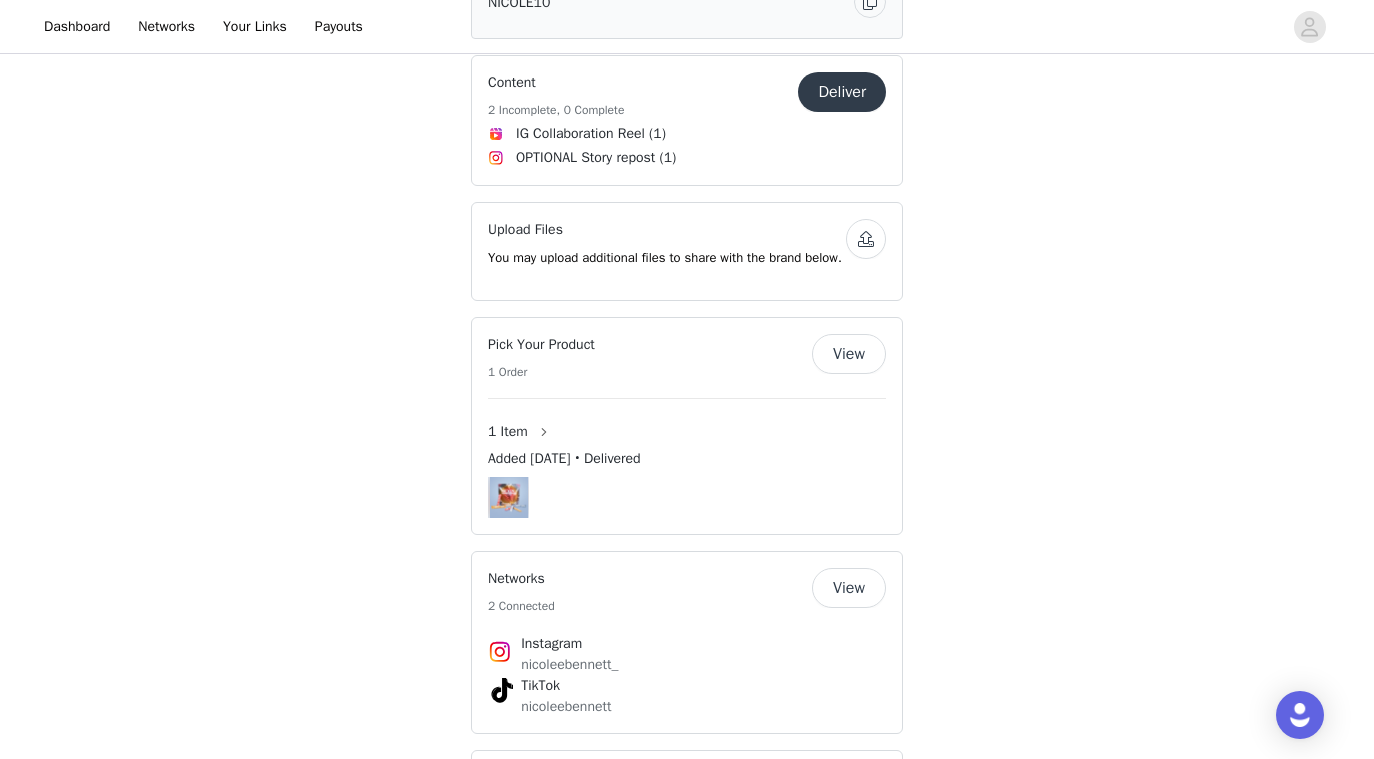 click on "1 Item" at bounding box center (687, 432) 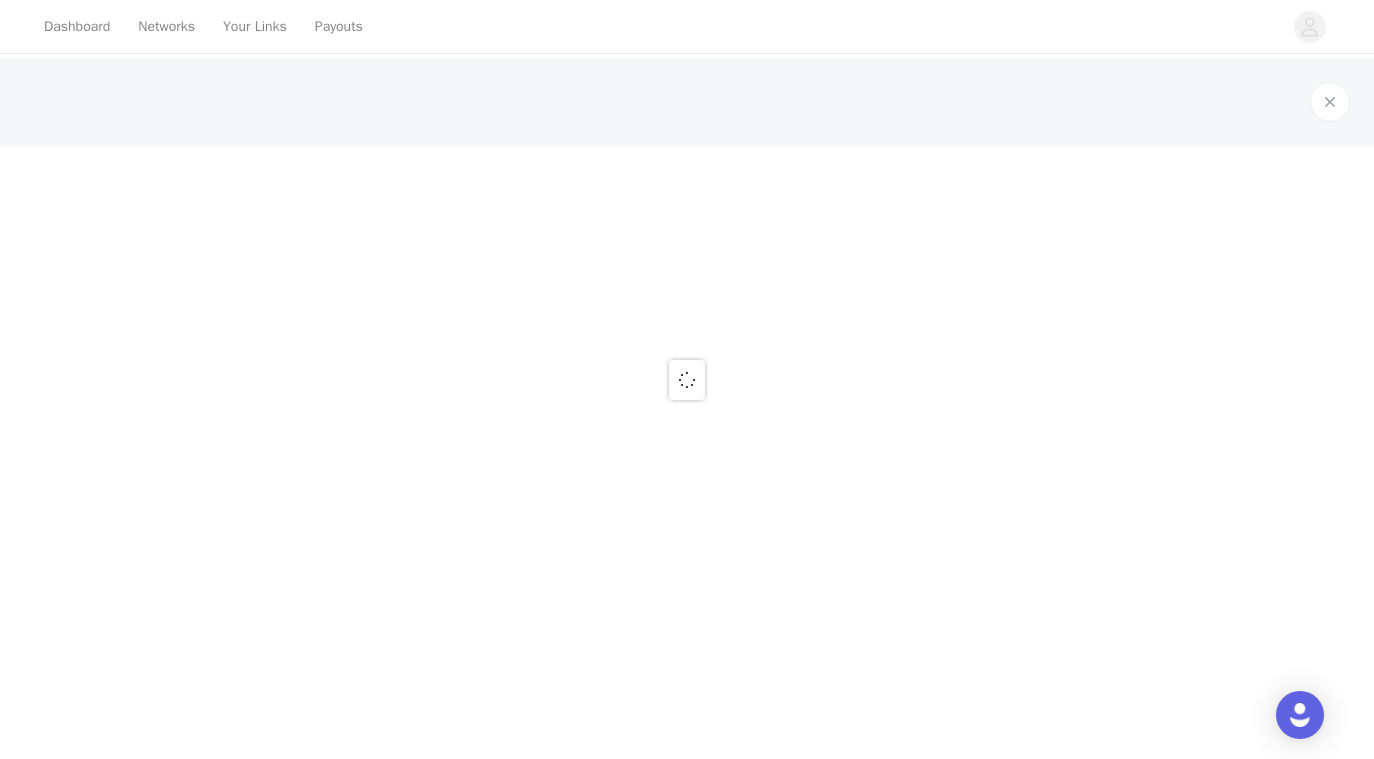 scroll, scrollTop: 0, scrollLeft: 0, axis: both 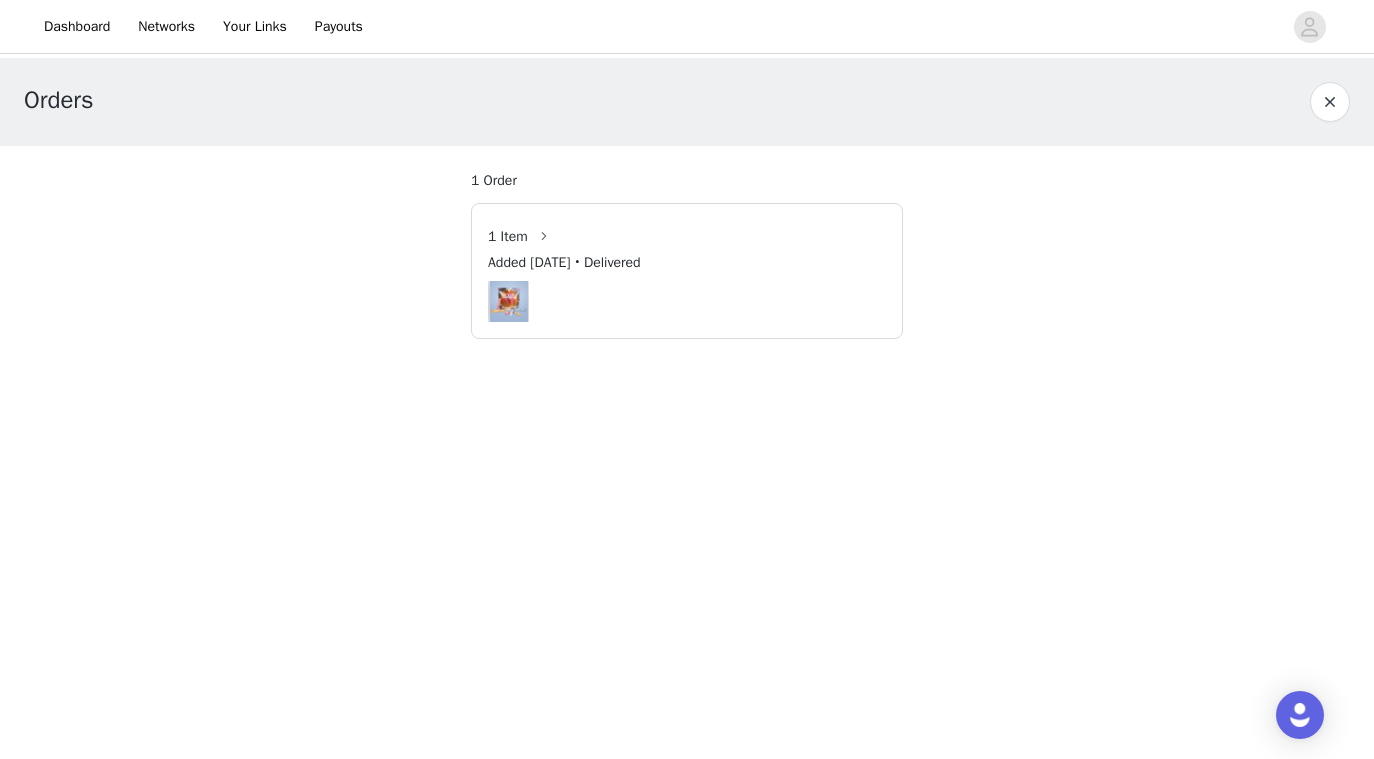 click at bounding box center (1330, 102) 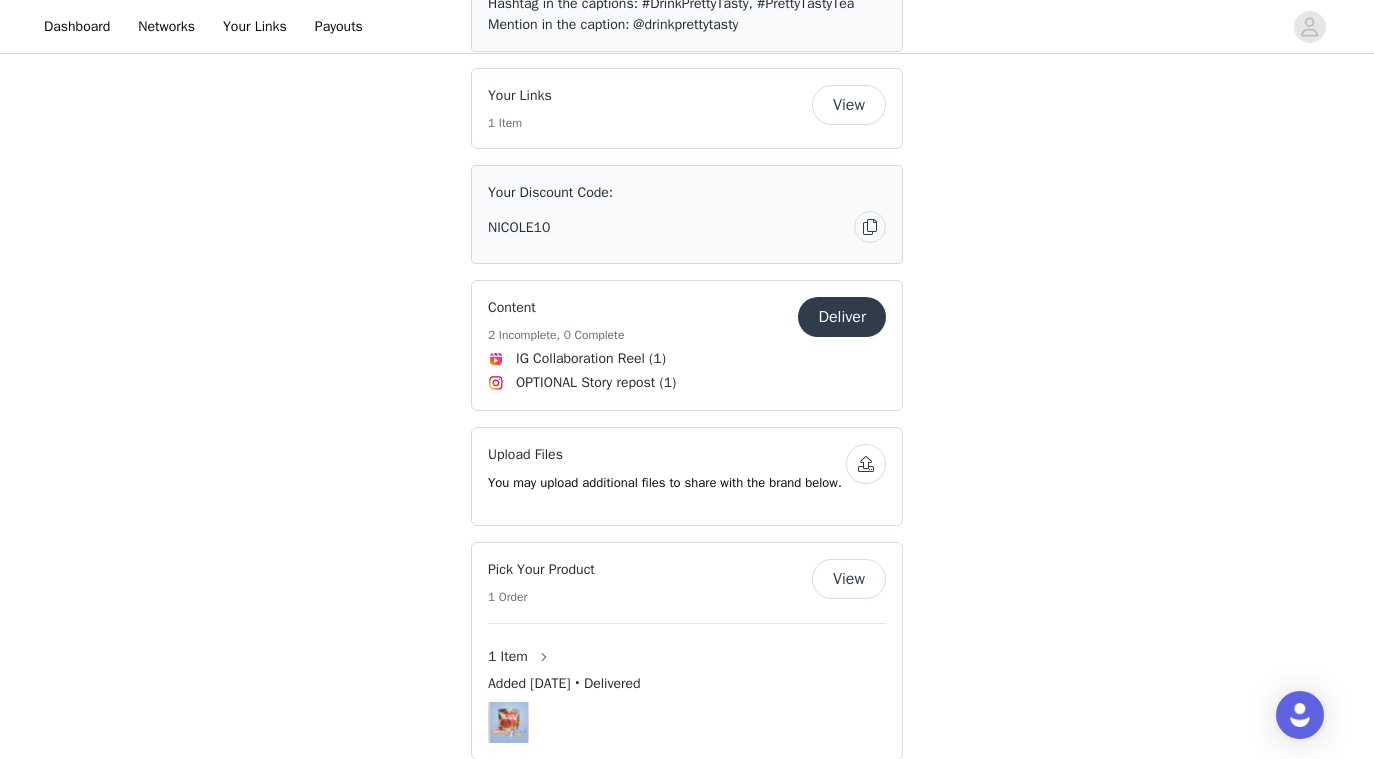 scroll, scrollTop: 1073, scrollLeft: 0, axis: vertical 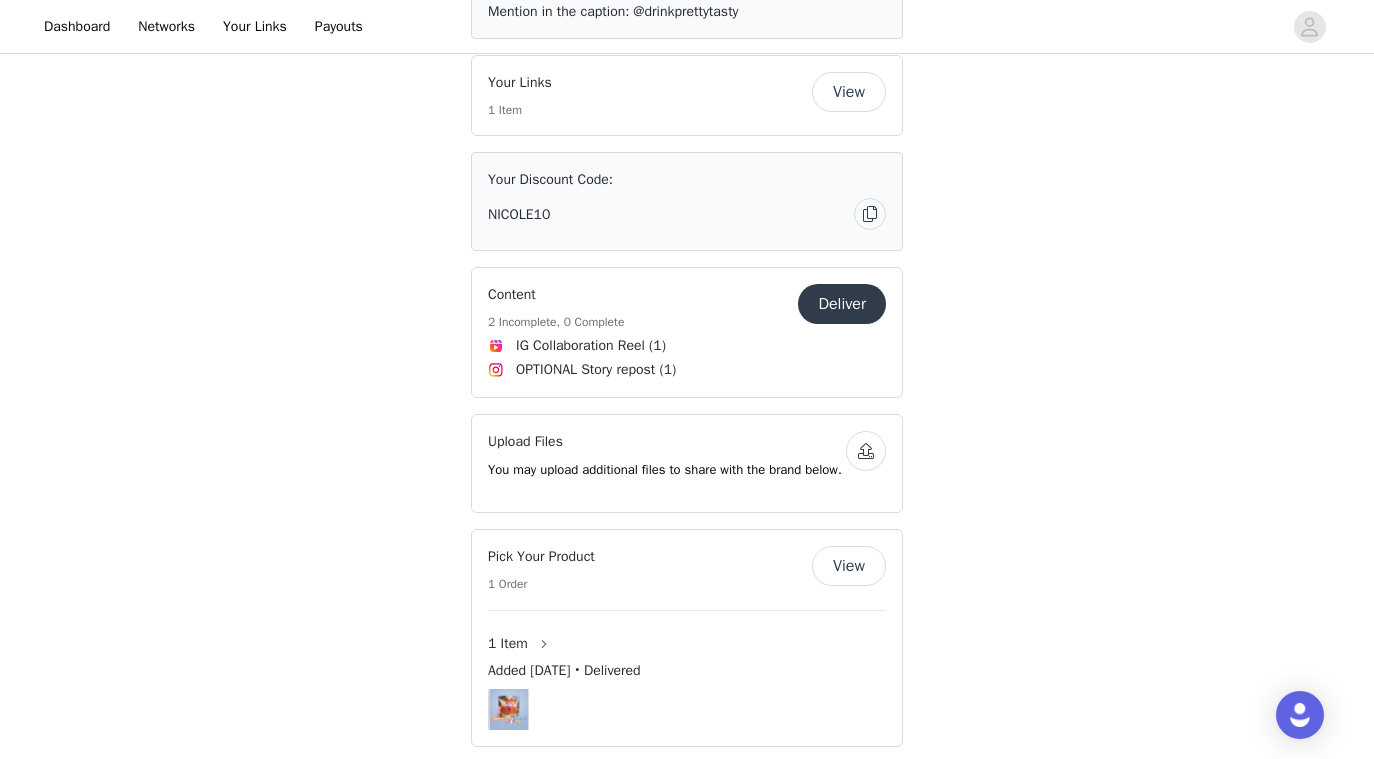 click on "View" at bounding box center (849, 566) 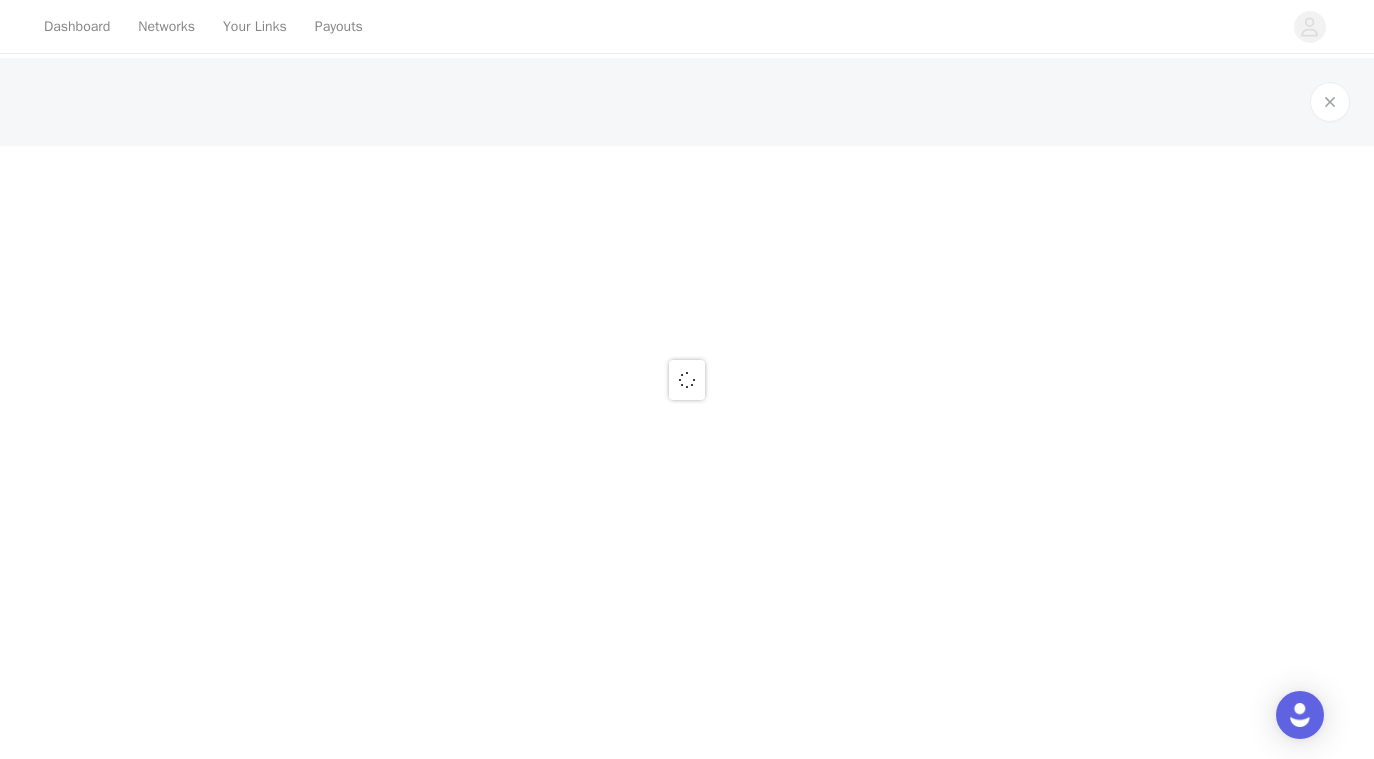 scroll, scrollTop: 0, scrollLeft: 0, axis: both 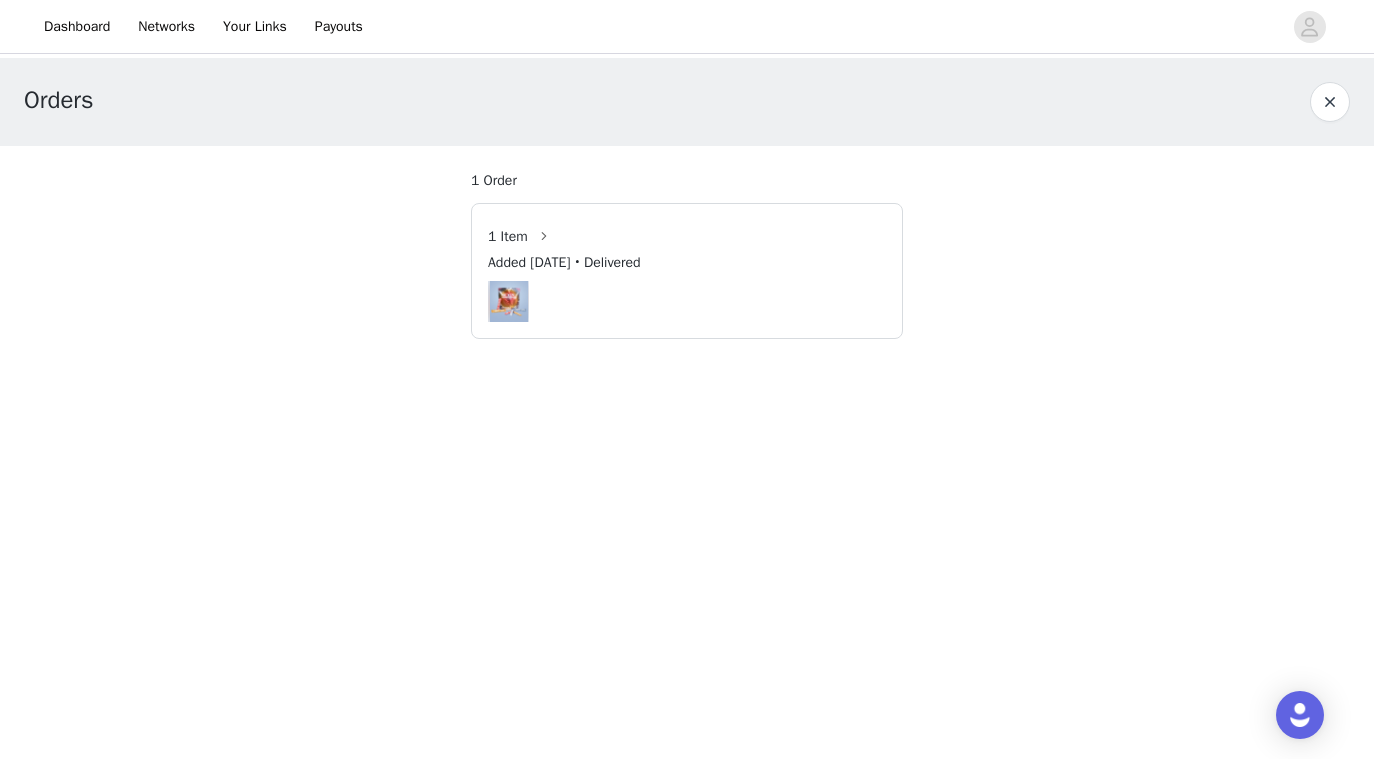 click at bounding box center [1330, 102] 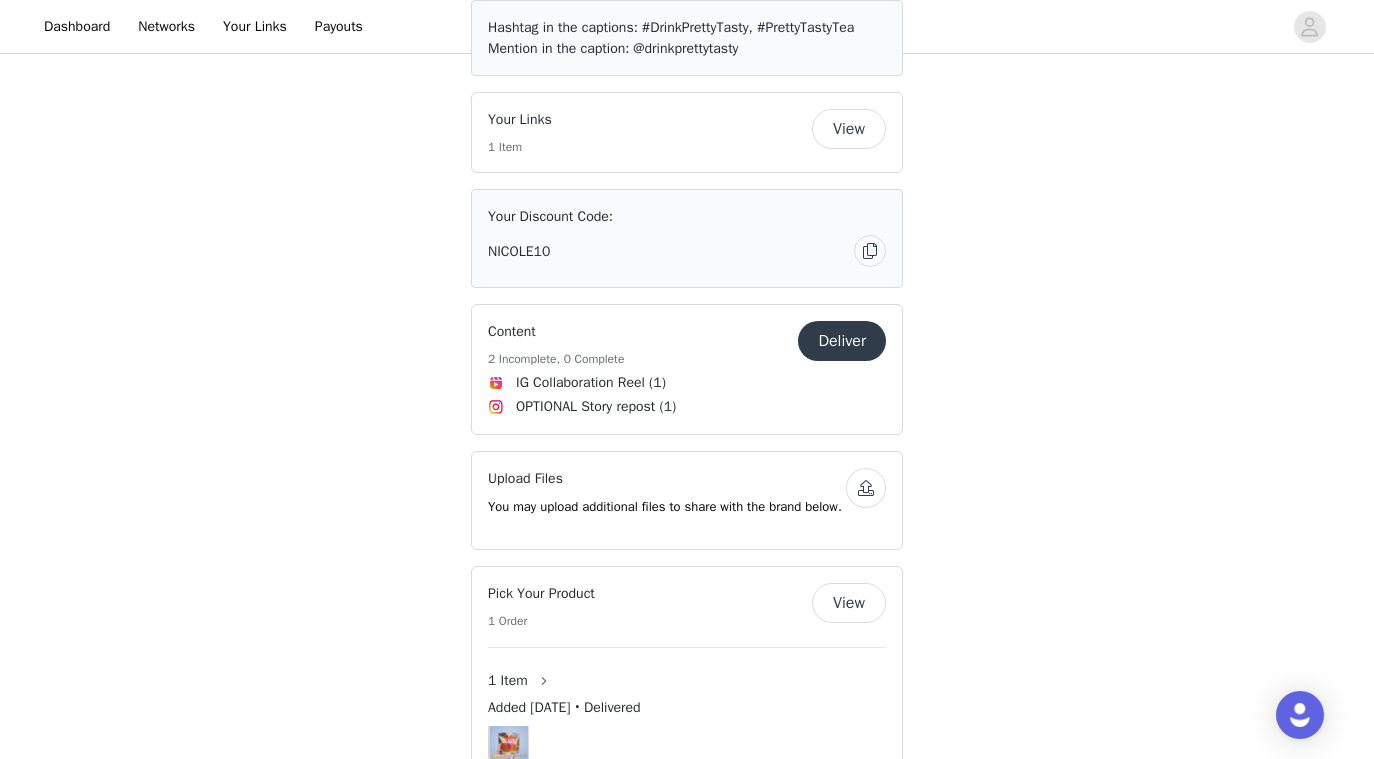 scroll, scrollTop: 1046, scrollLeft: 0, axis: vertical 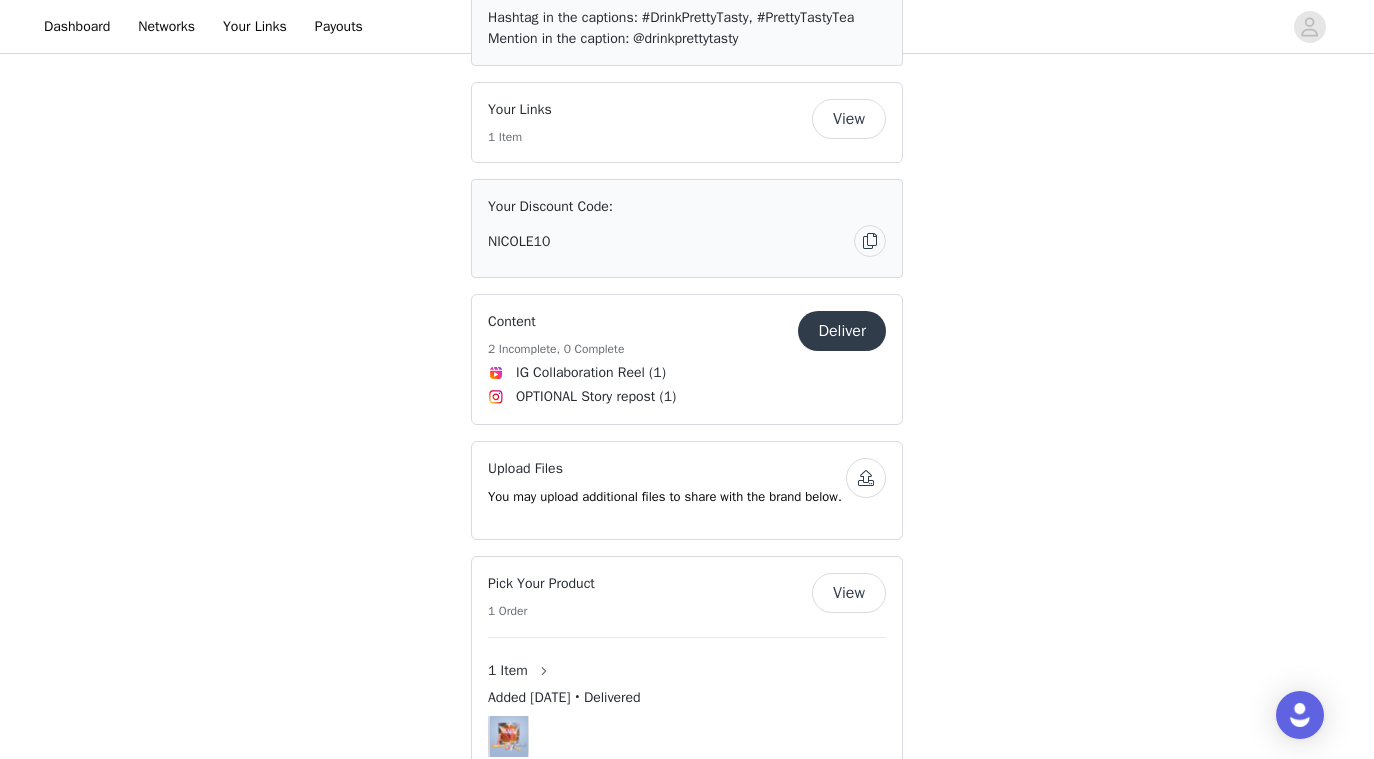 click on "View" at bounding box center [849, 119] 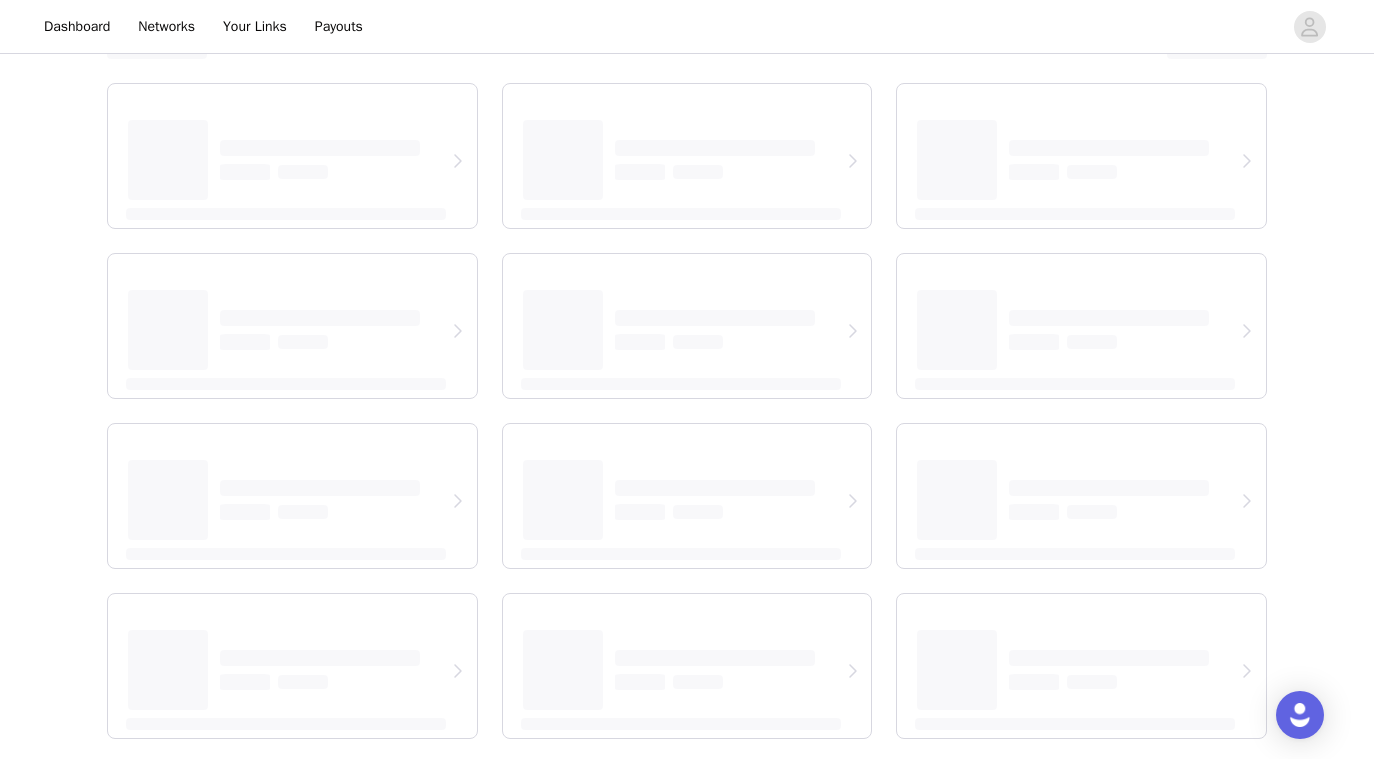 scroll, scrollTop: 0, scrollLeft: 0, axis: both 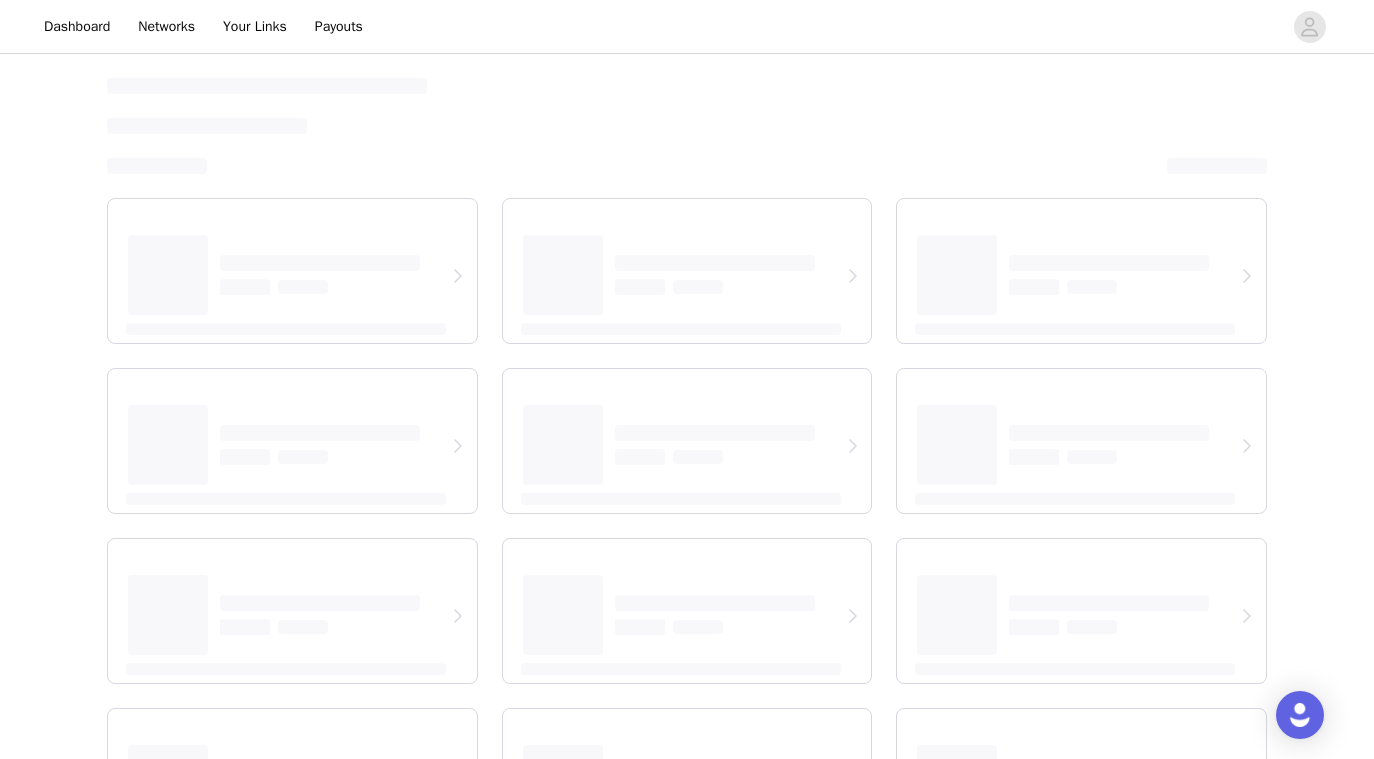 select on "12" 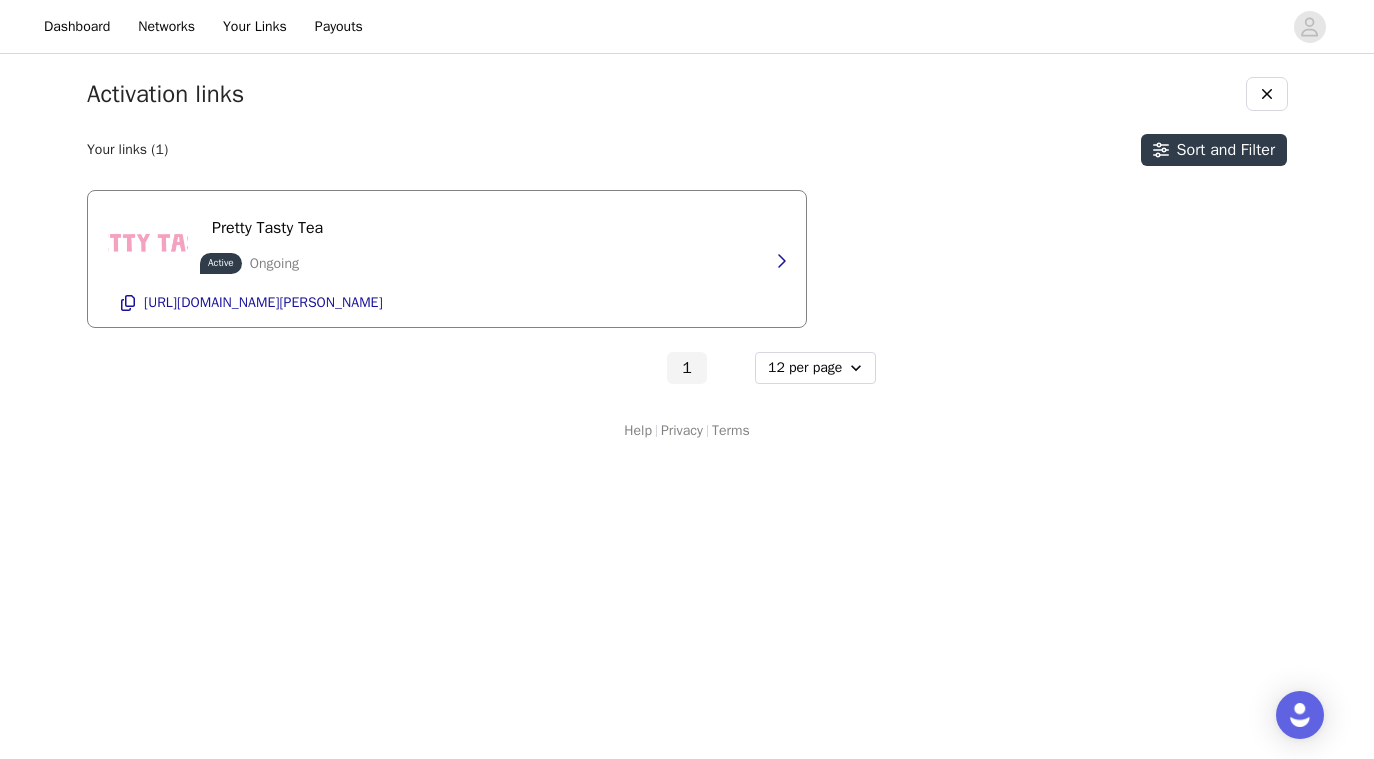 click on "Pretty Tasty Tea Active Ongoing [URL][DOMAIN_NAME][PERSON_NAME]" at bounding box center (447, 259) 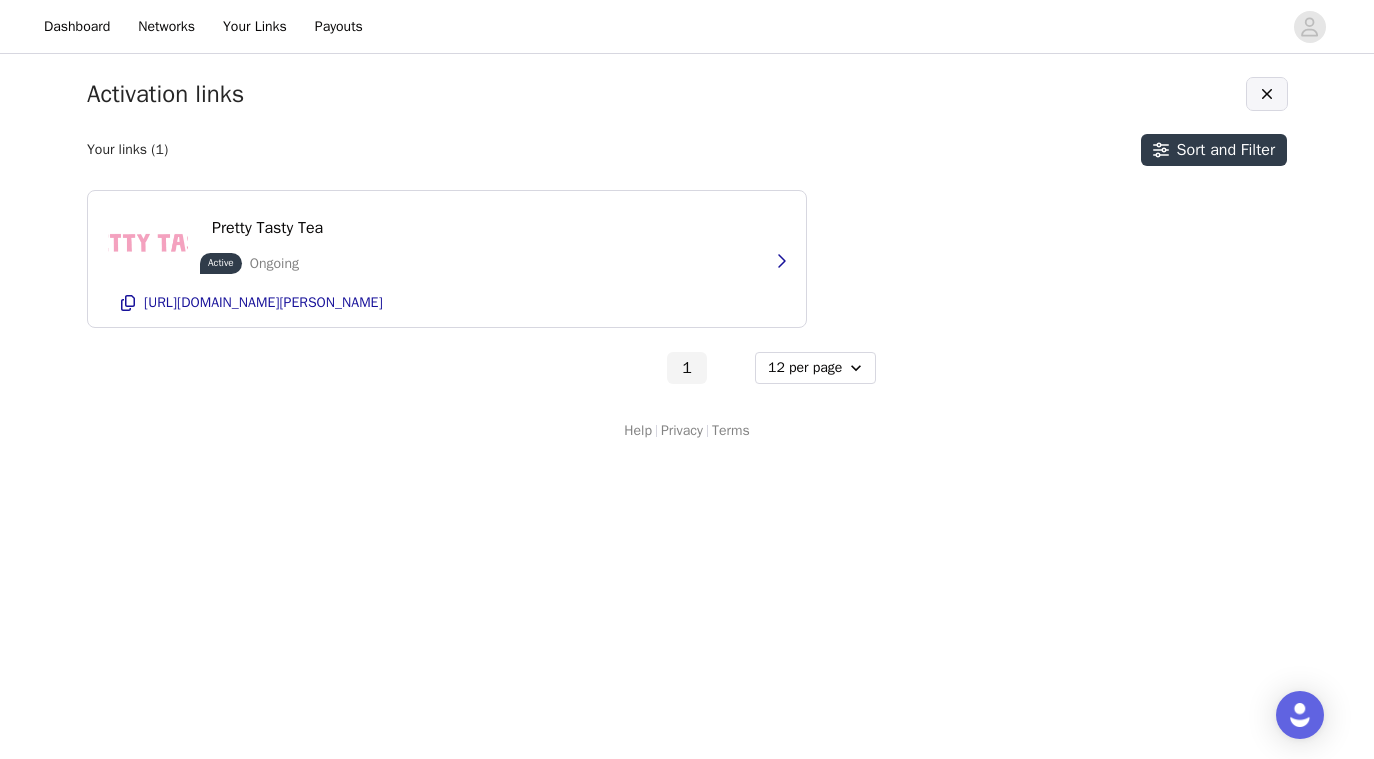 click at bounding box center (1267, 94) 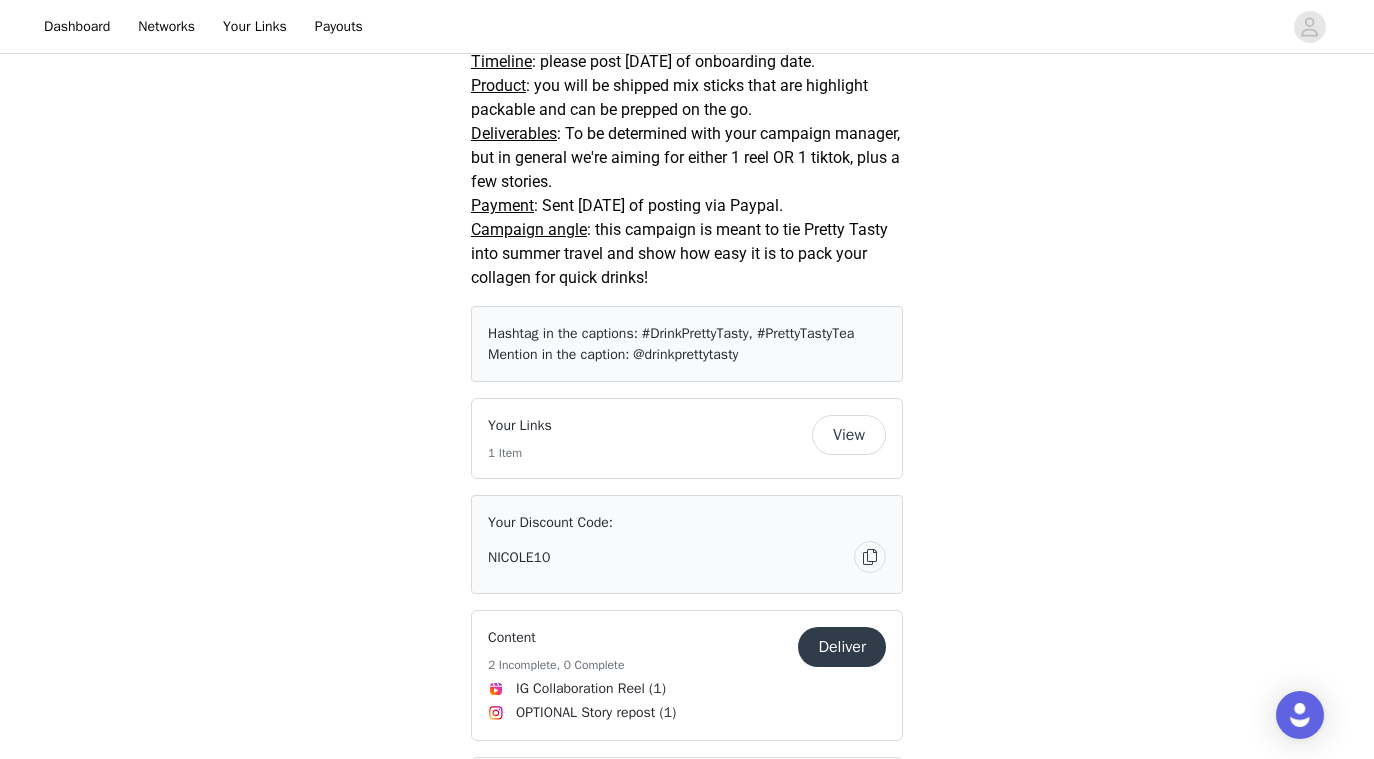 scroll, scrollTop: 732, scrollLeft: 0, axis: vertical 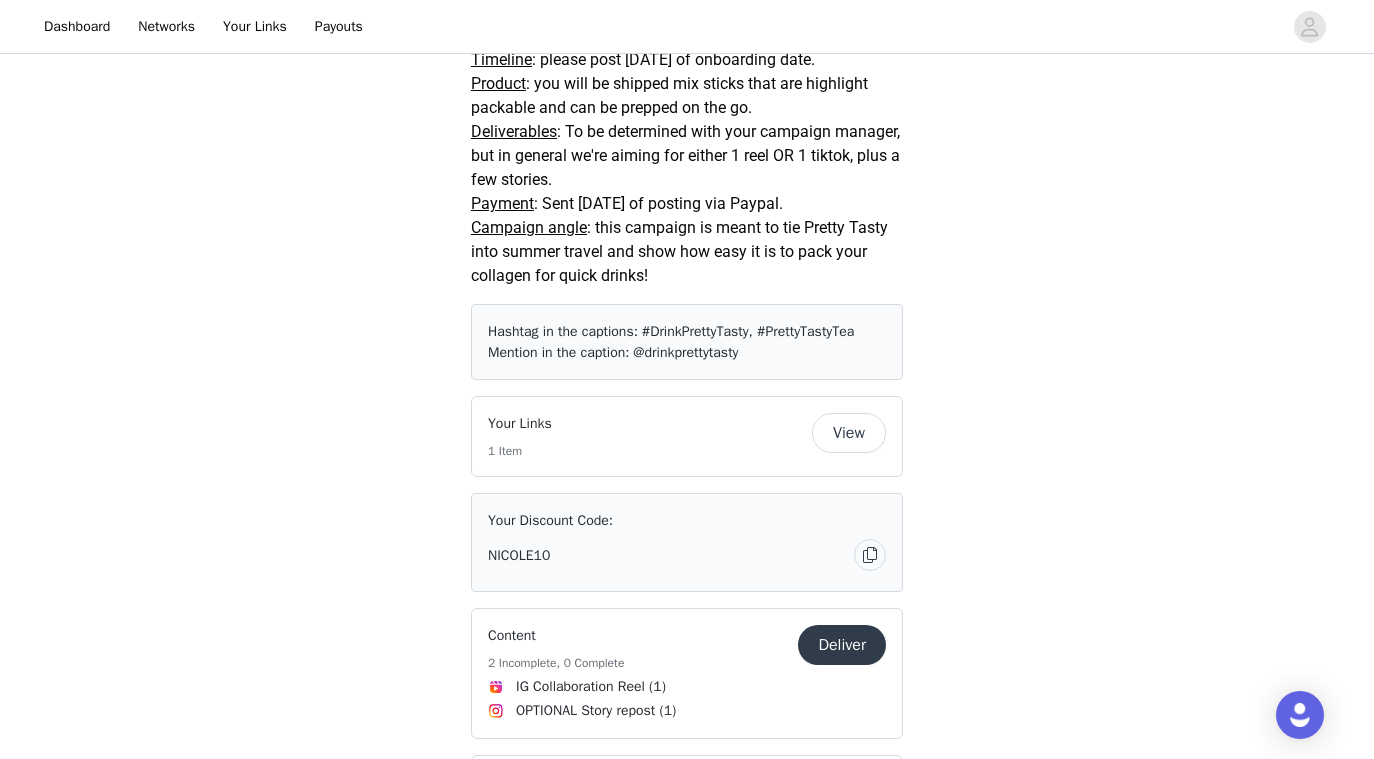 click on "Your Links   1 Item" at bounding box center (650, 436) 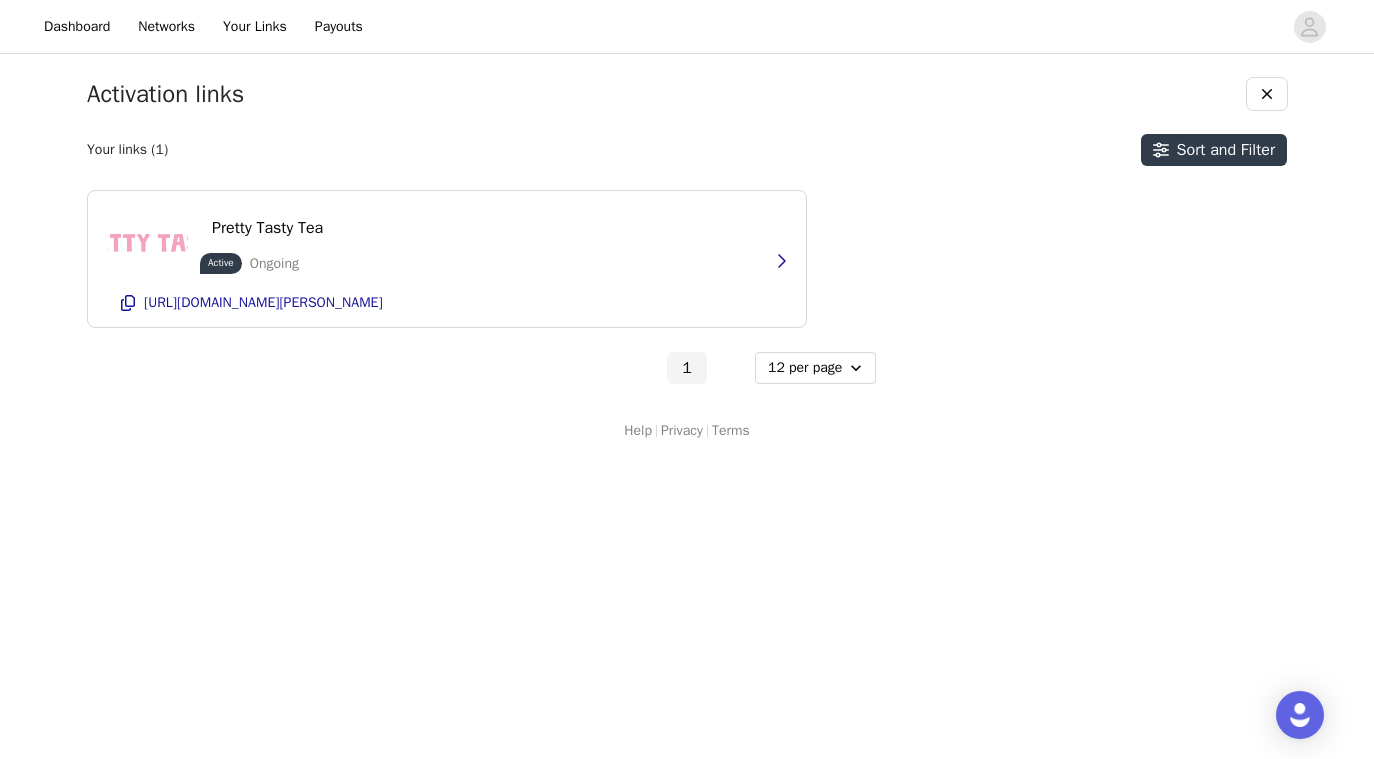 scroll, scrollTop: 0, scrollLeft: 0, axis: both 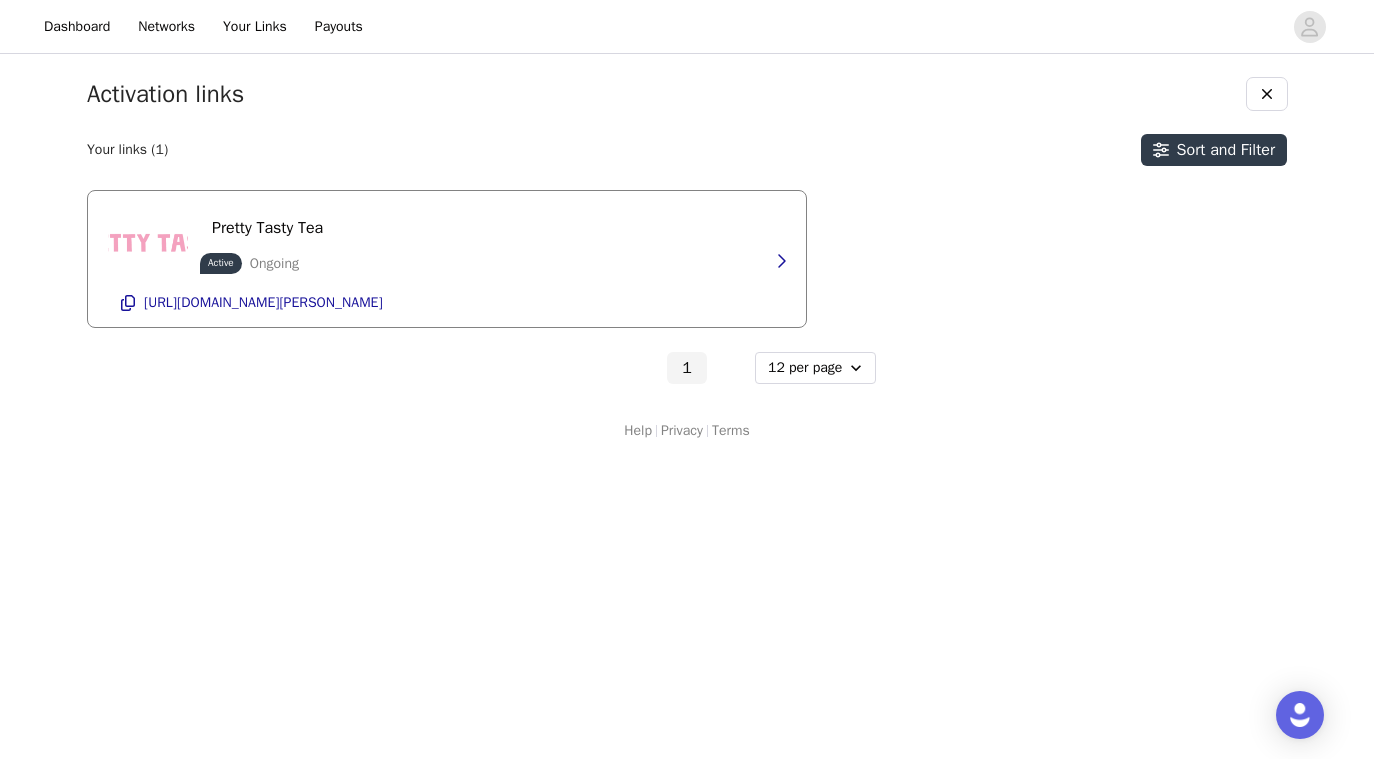 click on "Pretty Tasty Tea Active Ongoing [URL][DOMAIN_NAME][PERSON_NAME]" at bounding box center (447, 259) 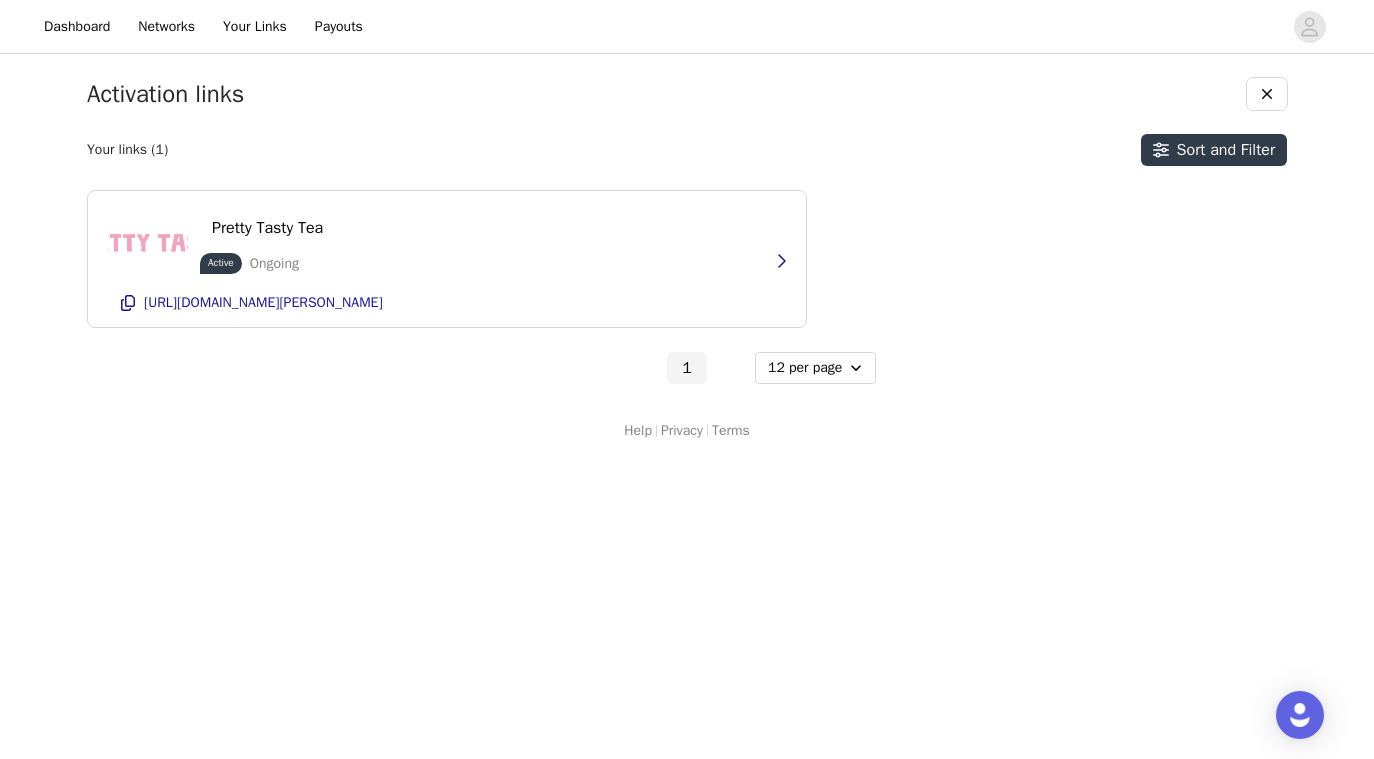 scroll, scrollTop: 0, scrollLeft: 0, axis: both 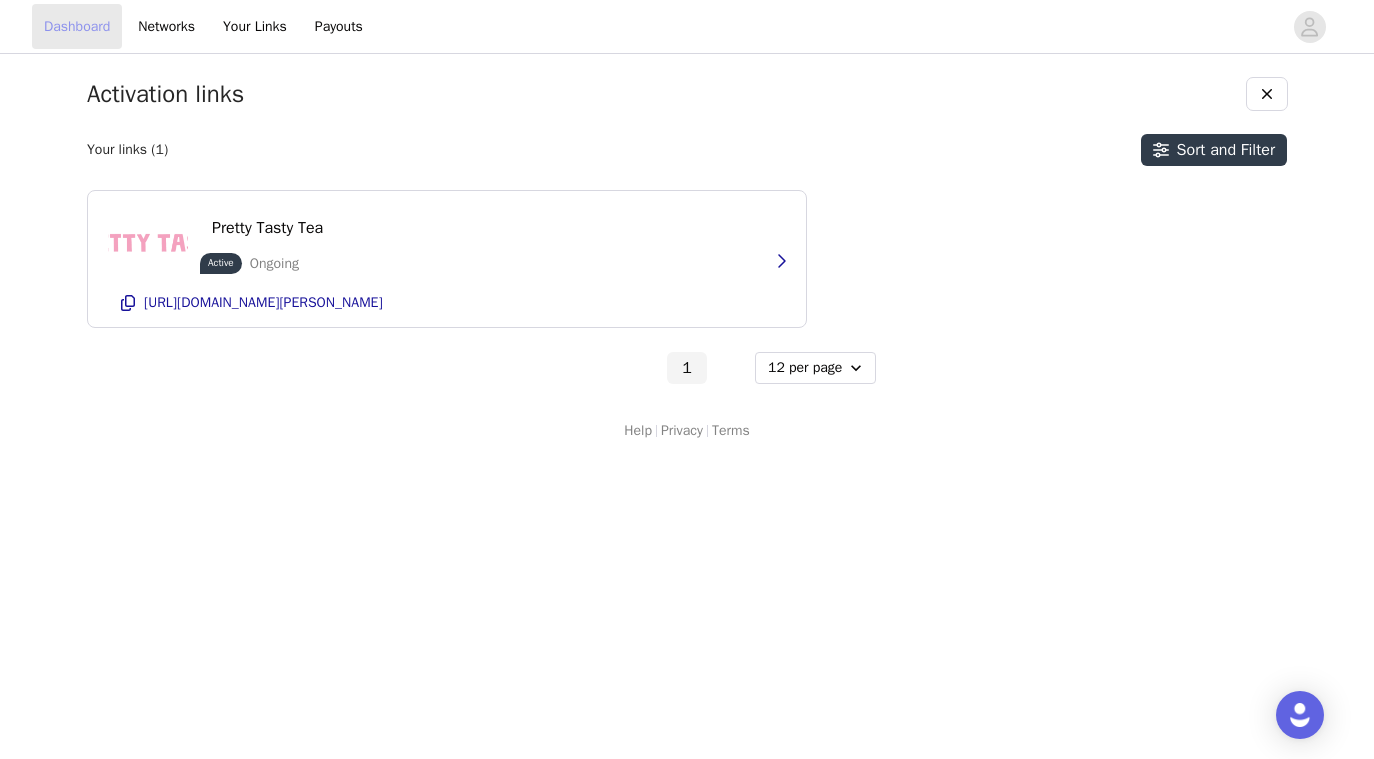 click on "Dashboard" at bounding box center (77, 26) 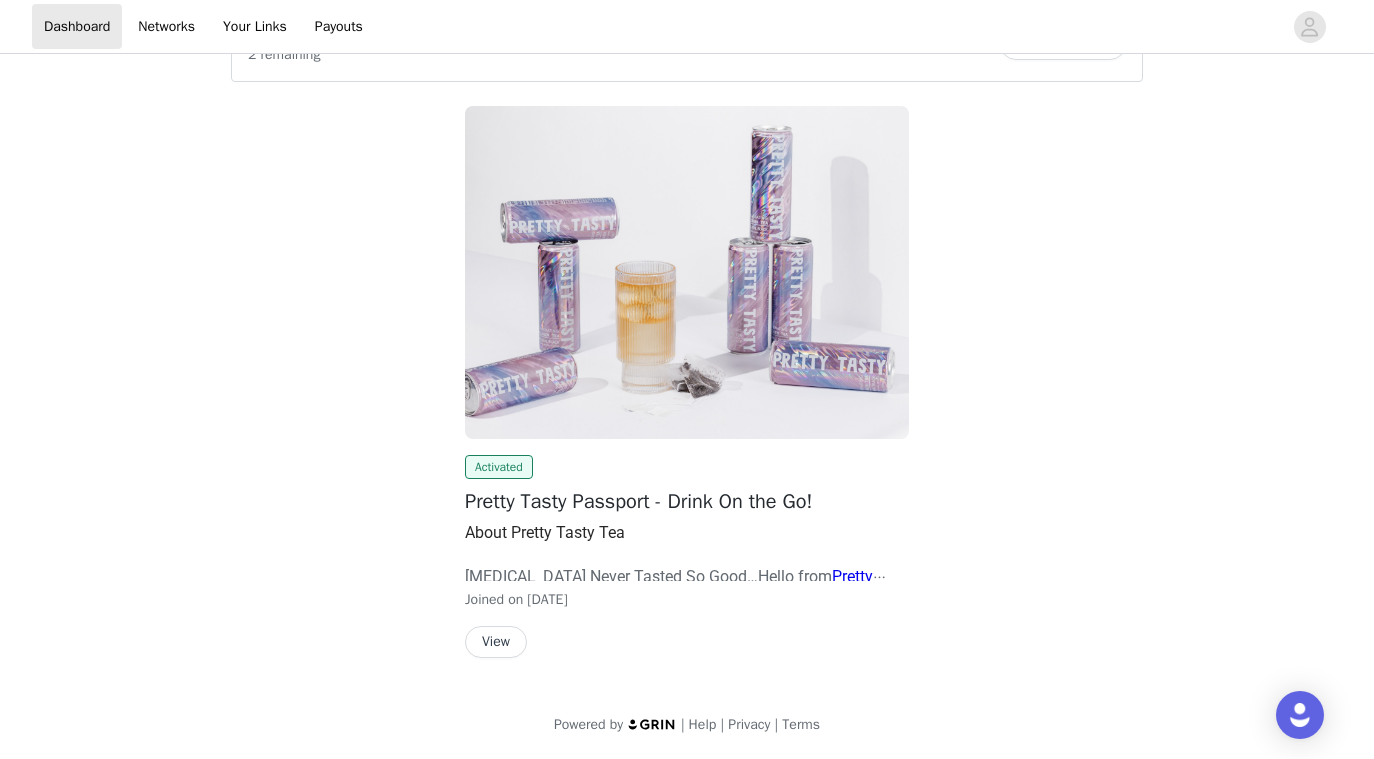 scroll, scrollTop: 68, scrollLeft: 0, axis: vertical 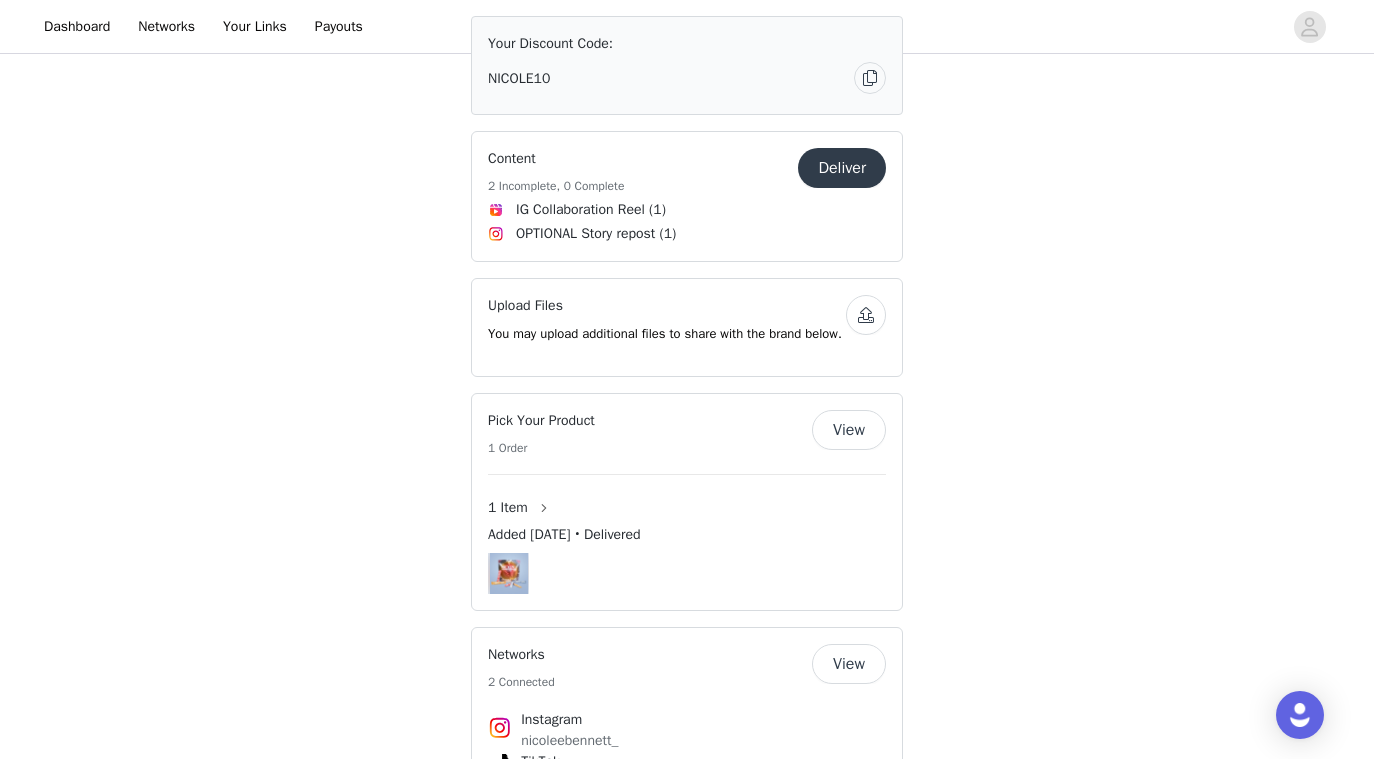 click on "Upload Files   You may upload additional files to share with the brand below." at bounding box center (665, 327) 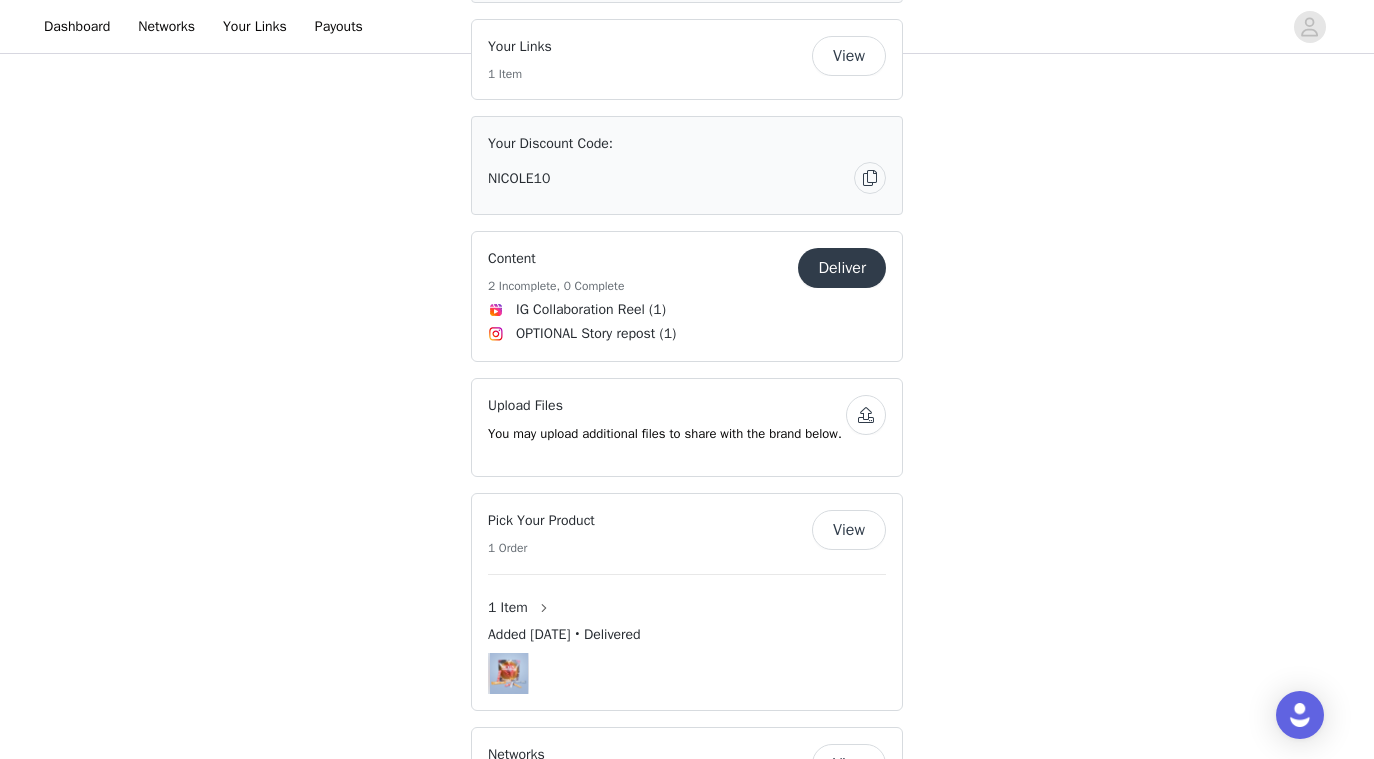 scroll, scrollTop: 1096, scrollLeft: 0, axis: vertical 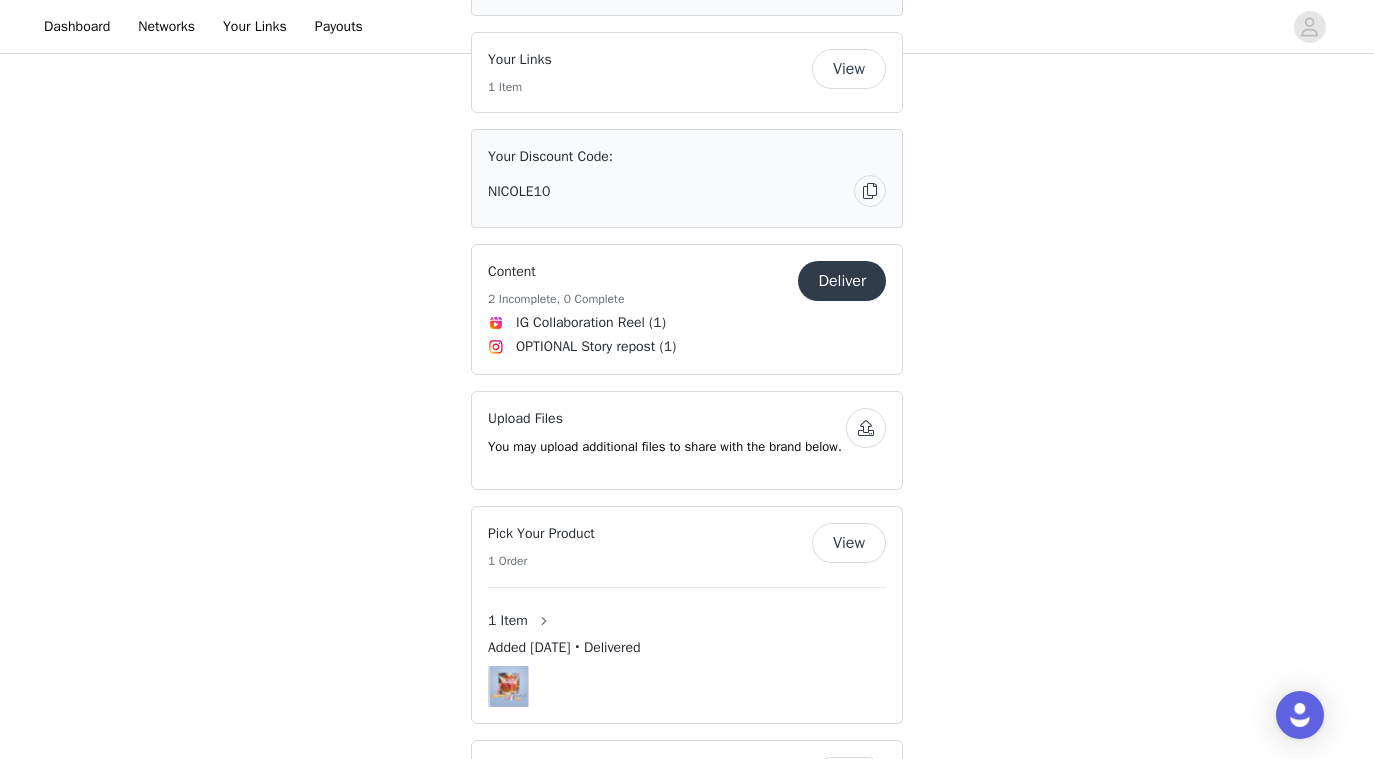 click on "Deliver" at bounding box center [842, 281] 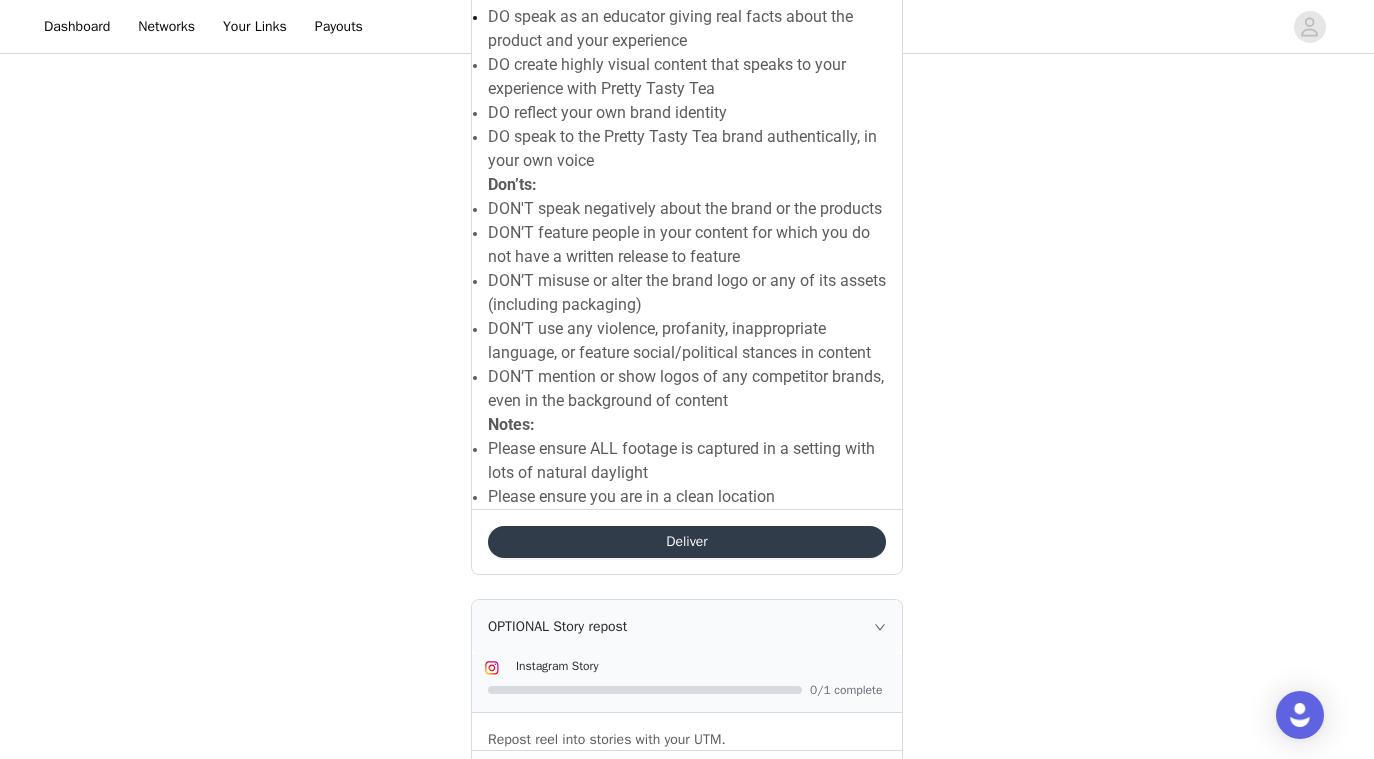scroll, scrollTop: 1695, scrollLeft: 0, axis: vertical 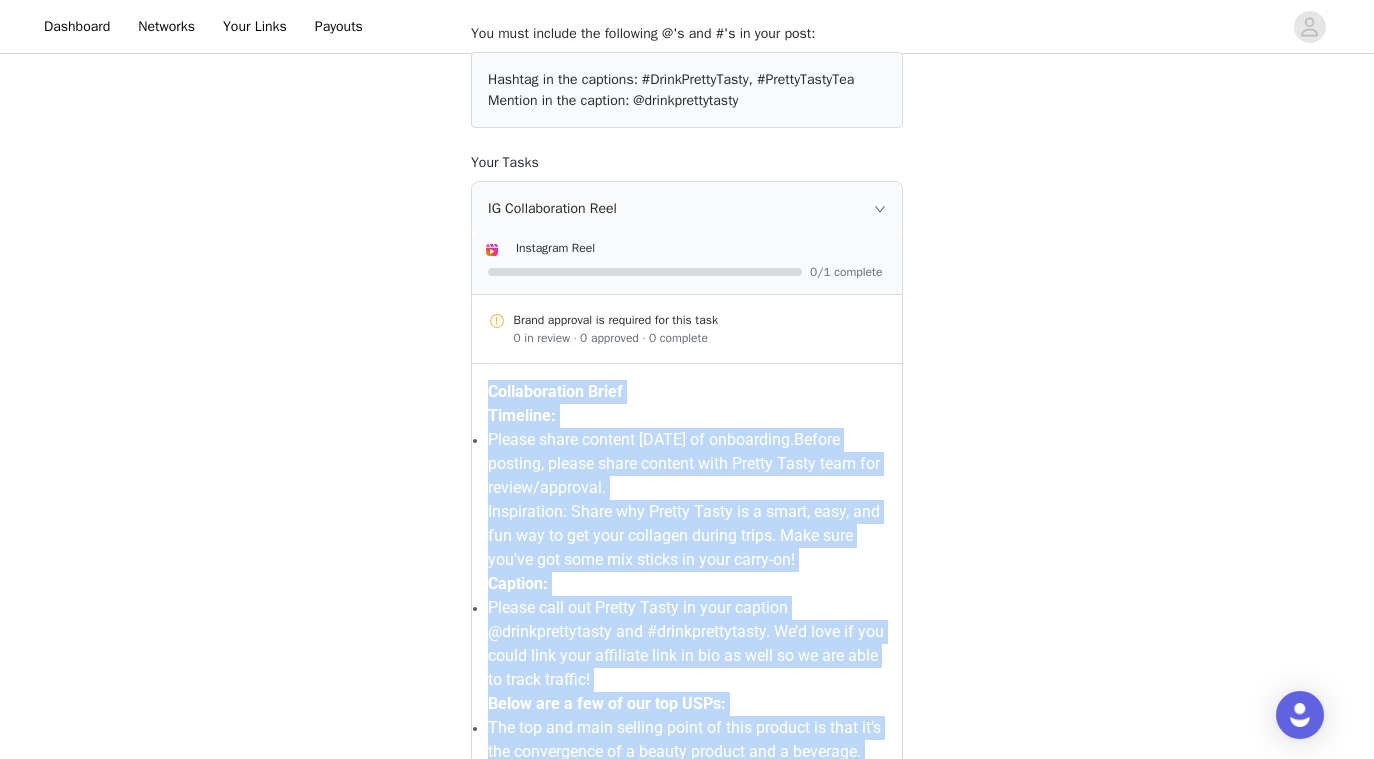 drag, startPoint x: 789, startPoint y: 532, endPoint x: 476, endPoint y: 383, distance: 346.65546 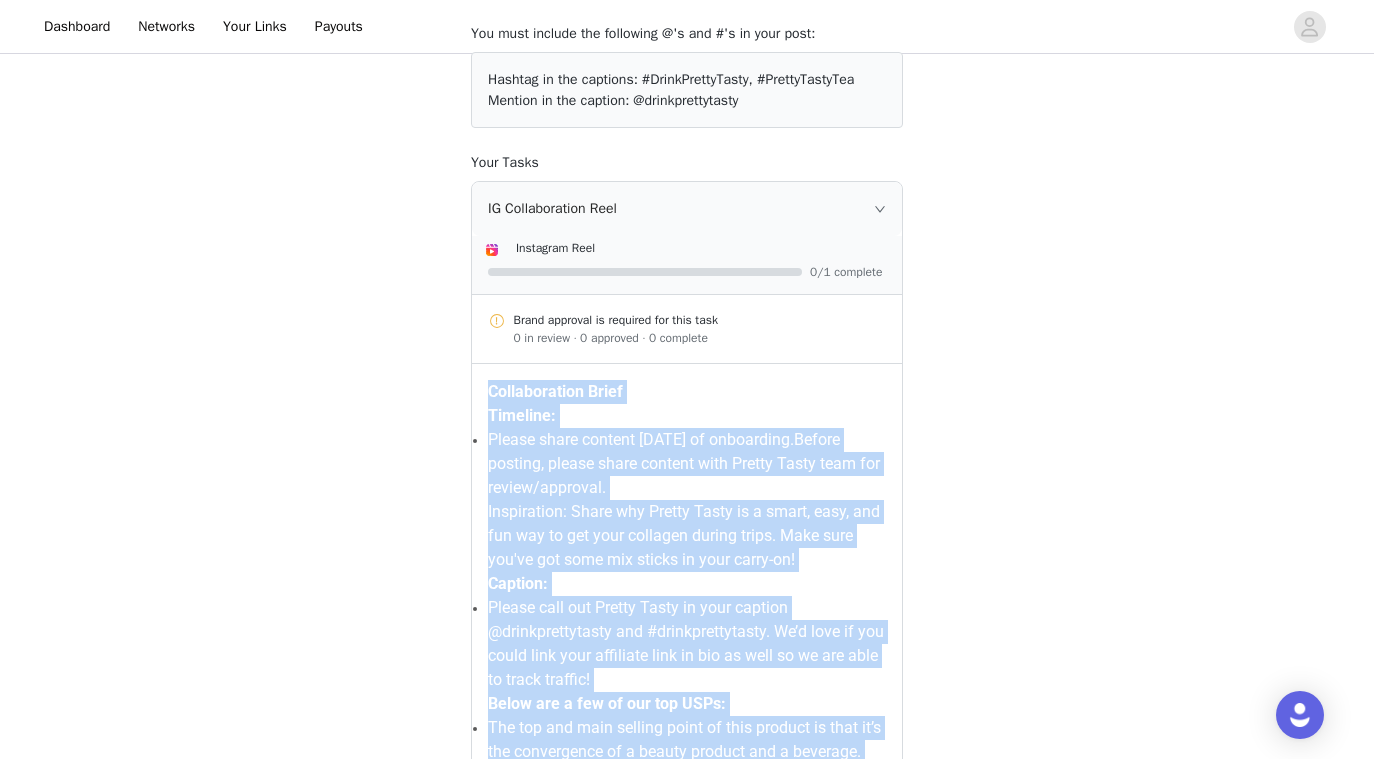 click on "Please share content [DATE] of onboarding.  Before posting, please share content with Pretty Tasty team for review/approval." at bounding box center (687, 464) 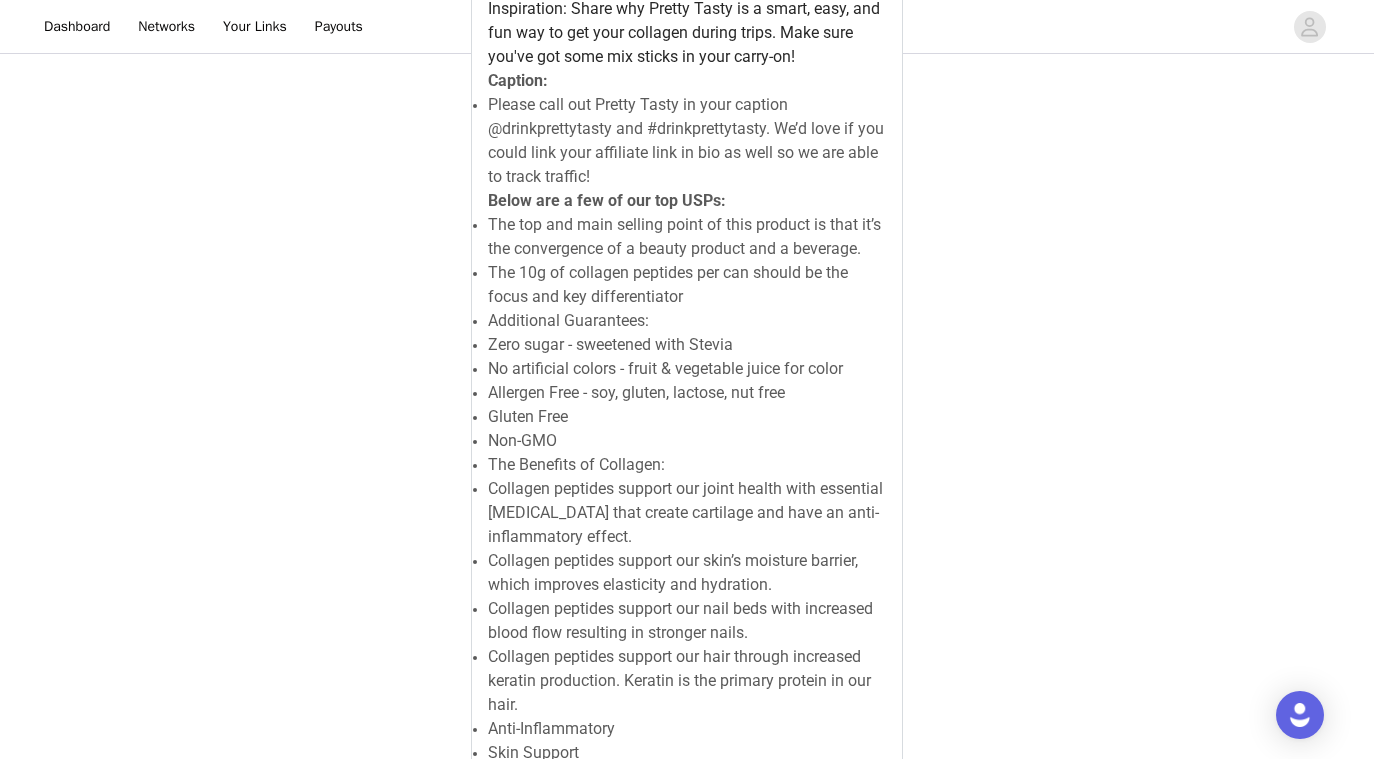 scroll, scrollTop: 710, scrollLeft: 0, axis: vertical 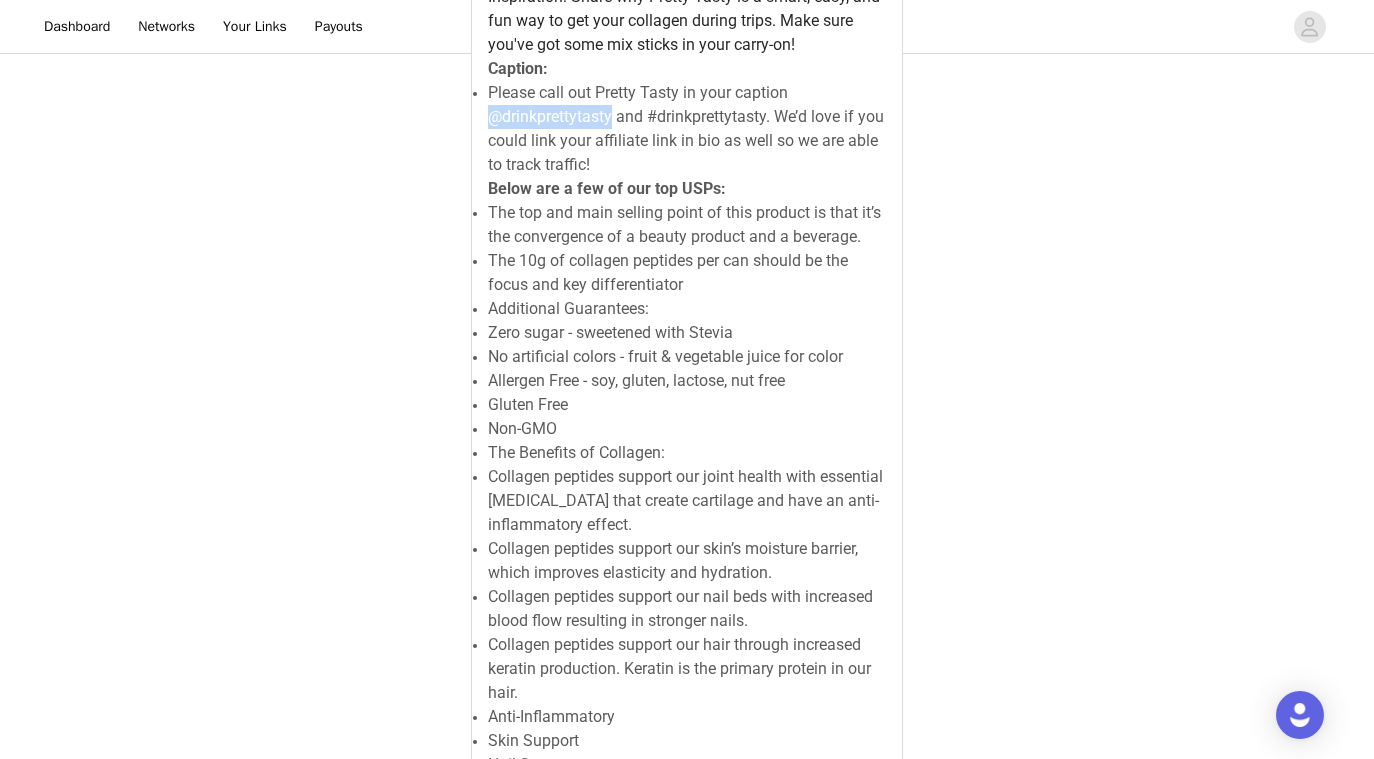 drag, startPoint x: 619, startPoint y: 122, endPoint x: 432, endPoint y: 118, distance: 187.04277 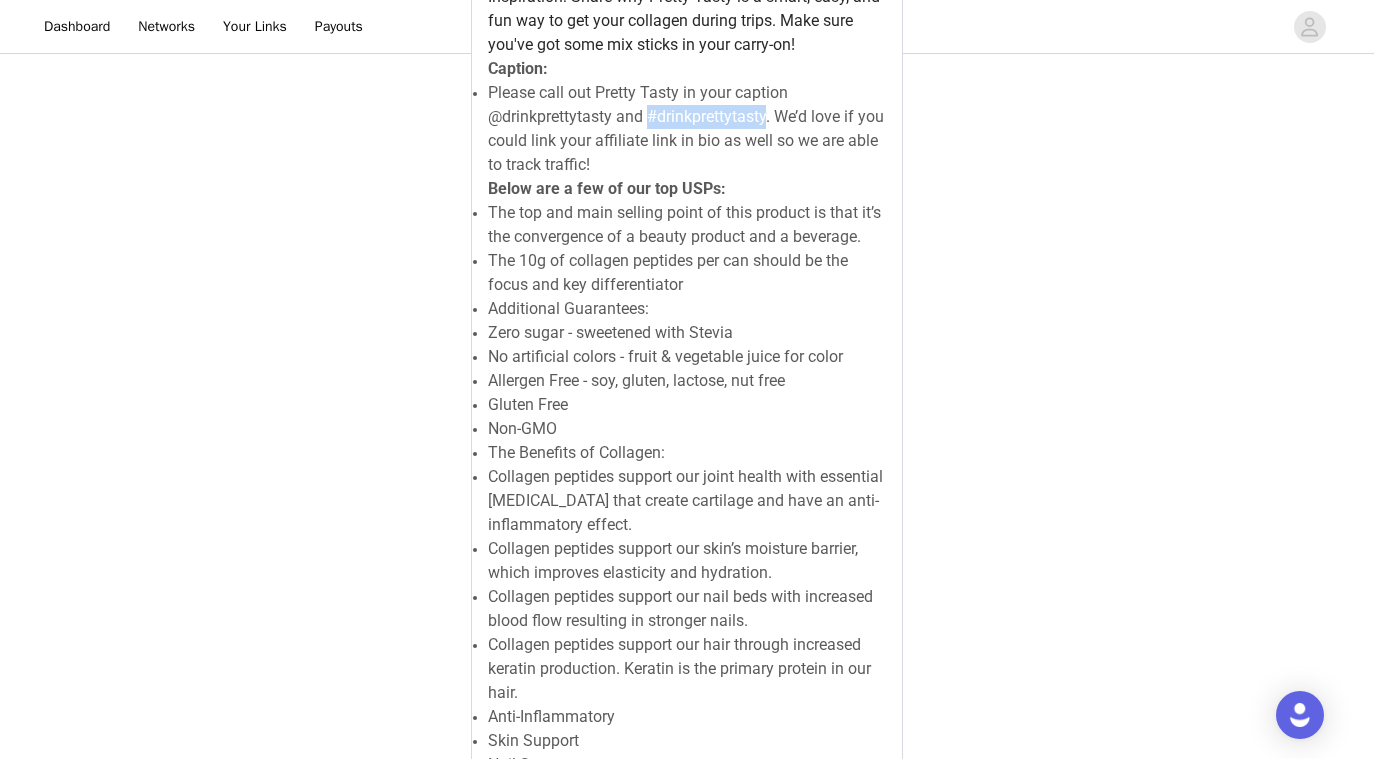 drag, startPoint x: 779, startPoint y: 117, endPoint x: 653, endPoint y: 116, distance: 126.00397 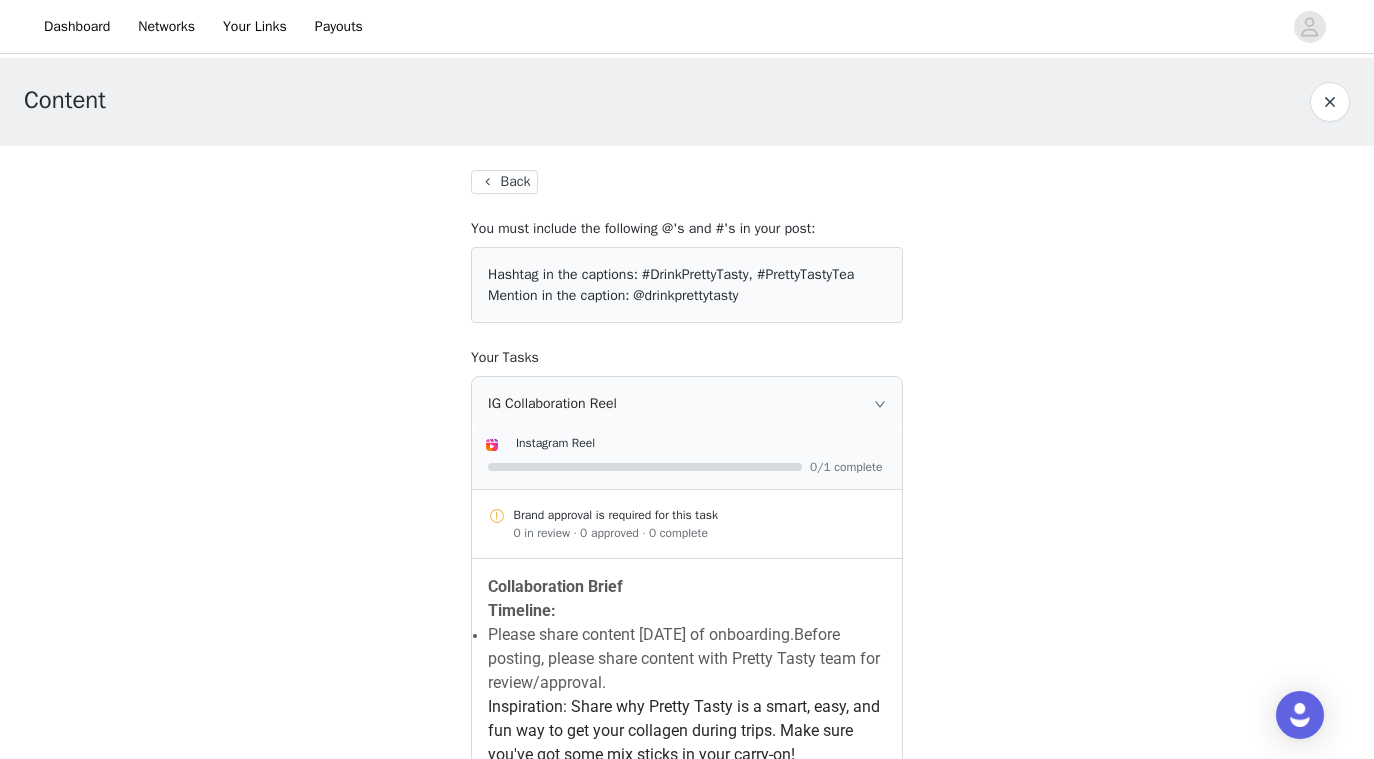 scroll, scrollTop: 0, scrollLeft: 0, axis: both 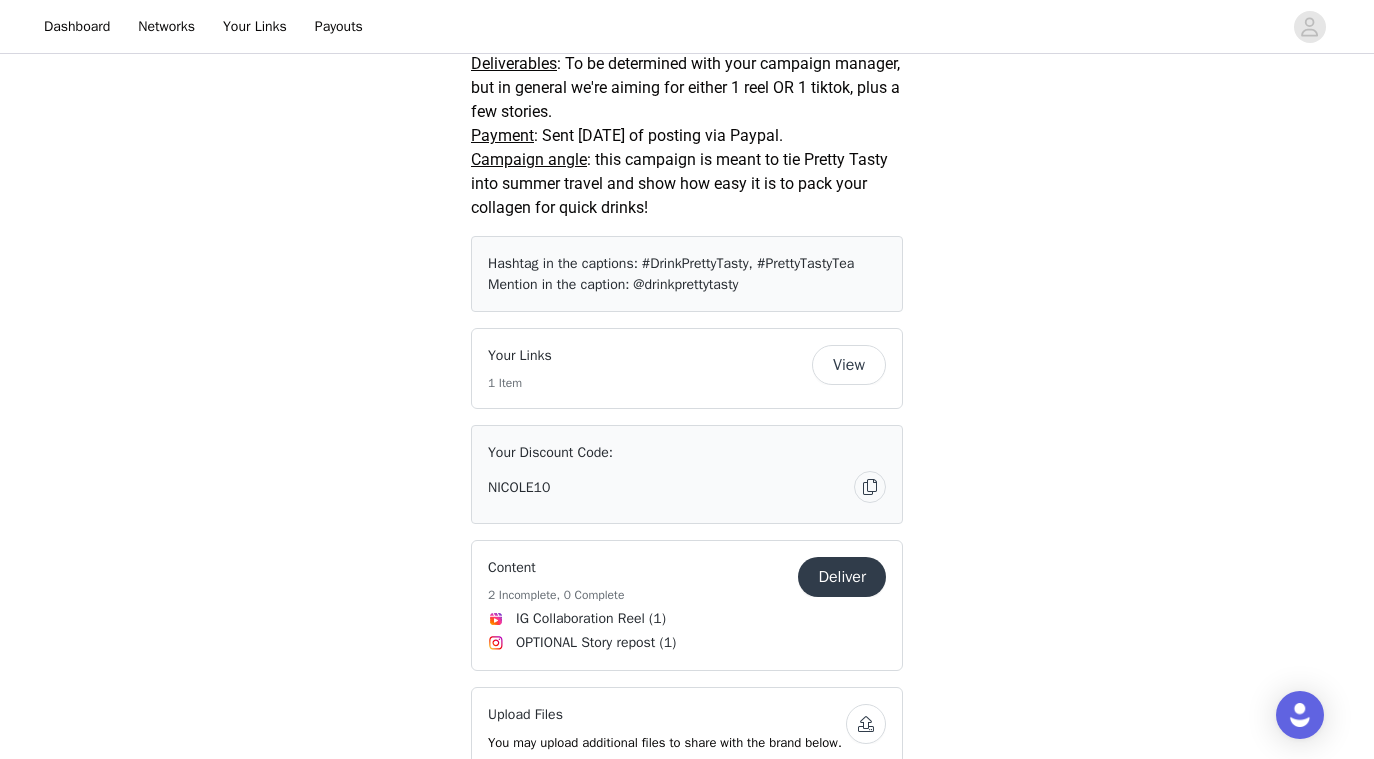 click on "View" at bounding box center (849, 365) 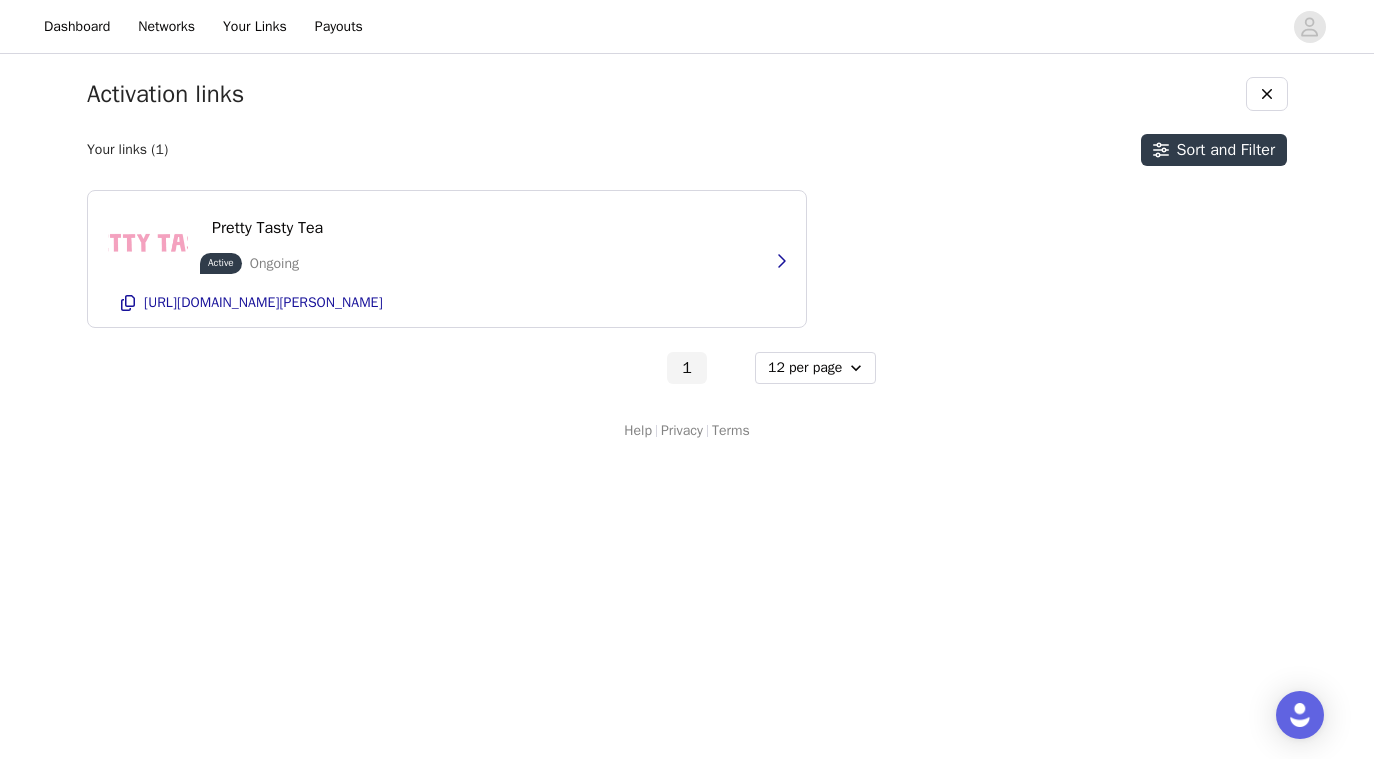 scroll, scrollTop: 0, scrollLeft: 0, axis: both 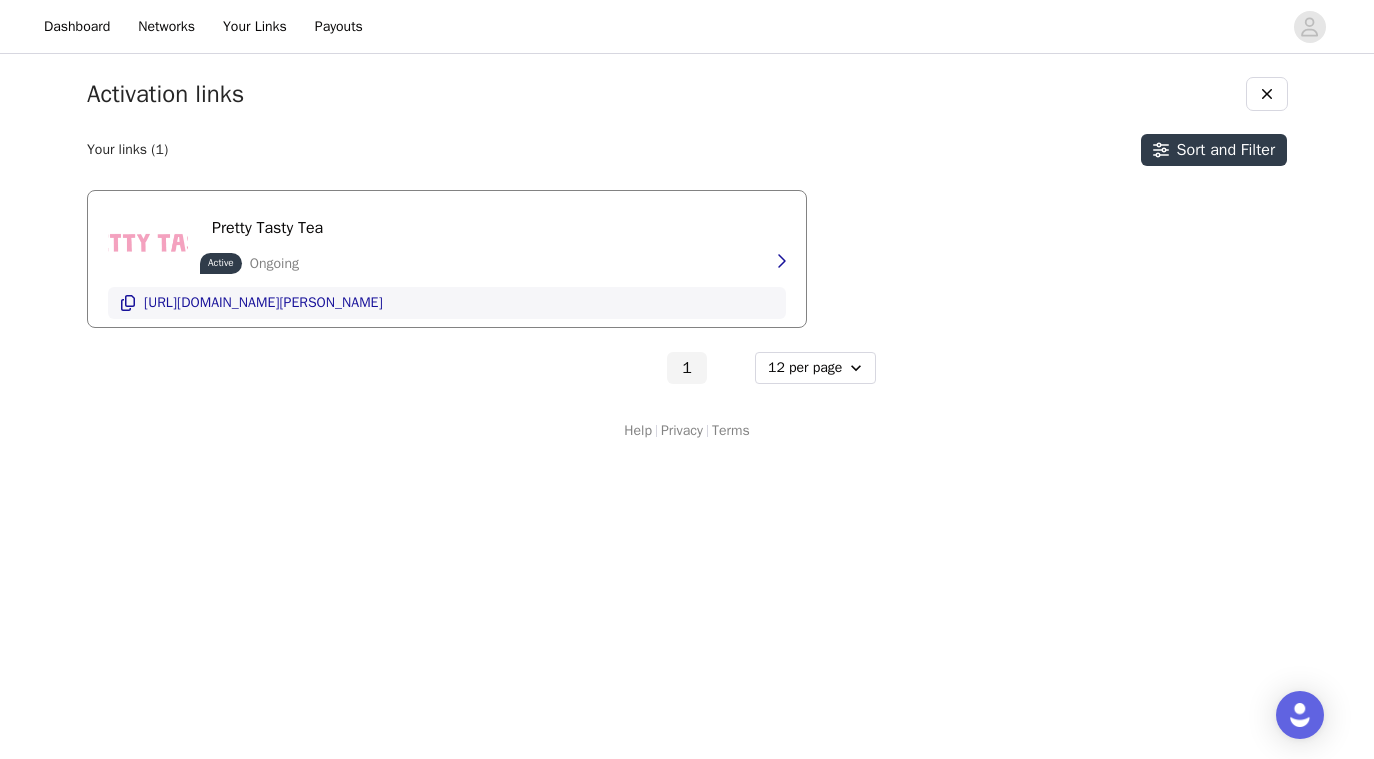 click on "[URL][DOMAIN_NAME][PERSON_NAME]" at bounding box center (263, 303) 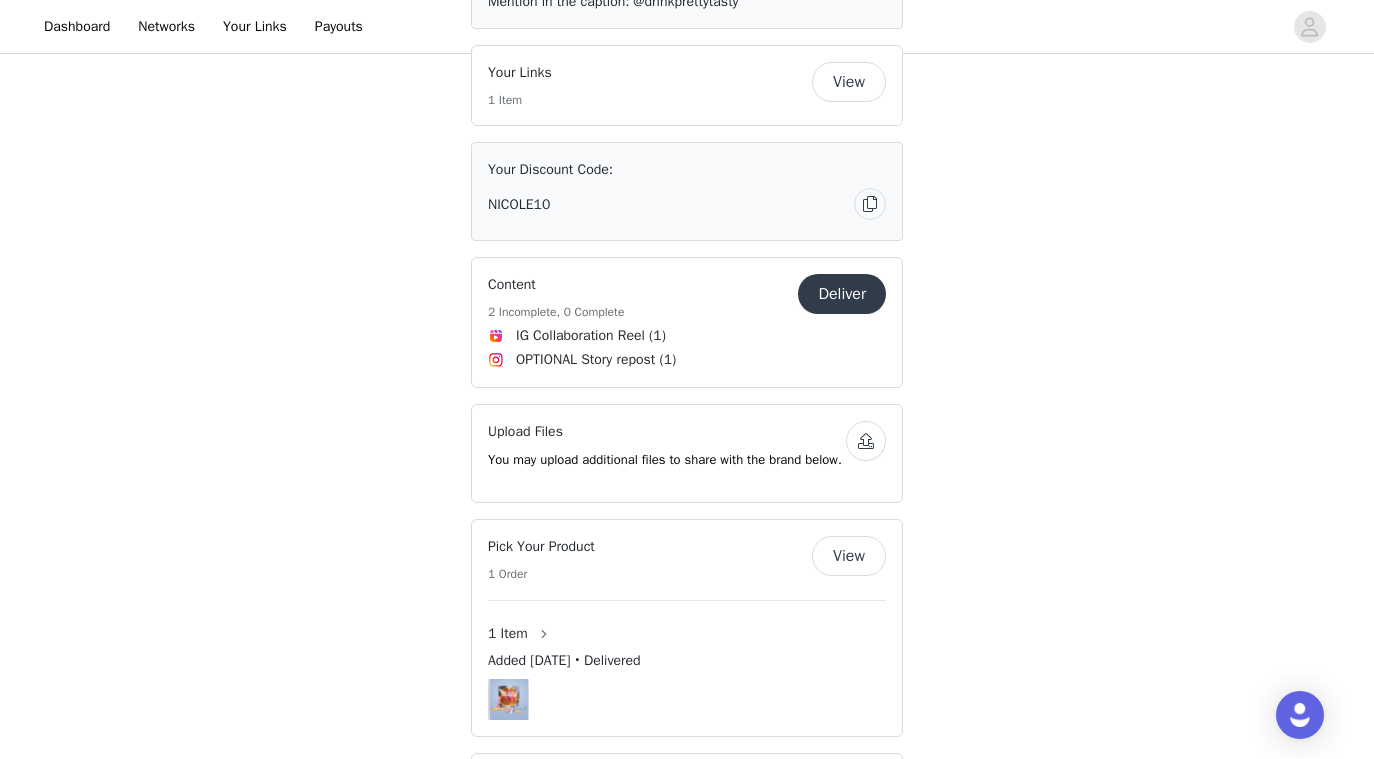 scroll, scrollTop: 1089, scrollLeft: 0, axis: vertical 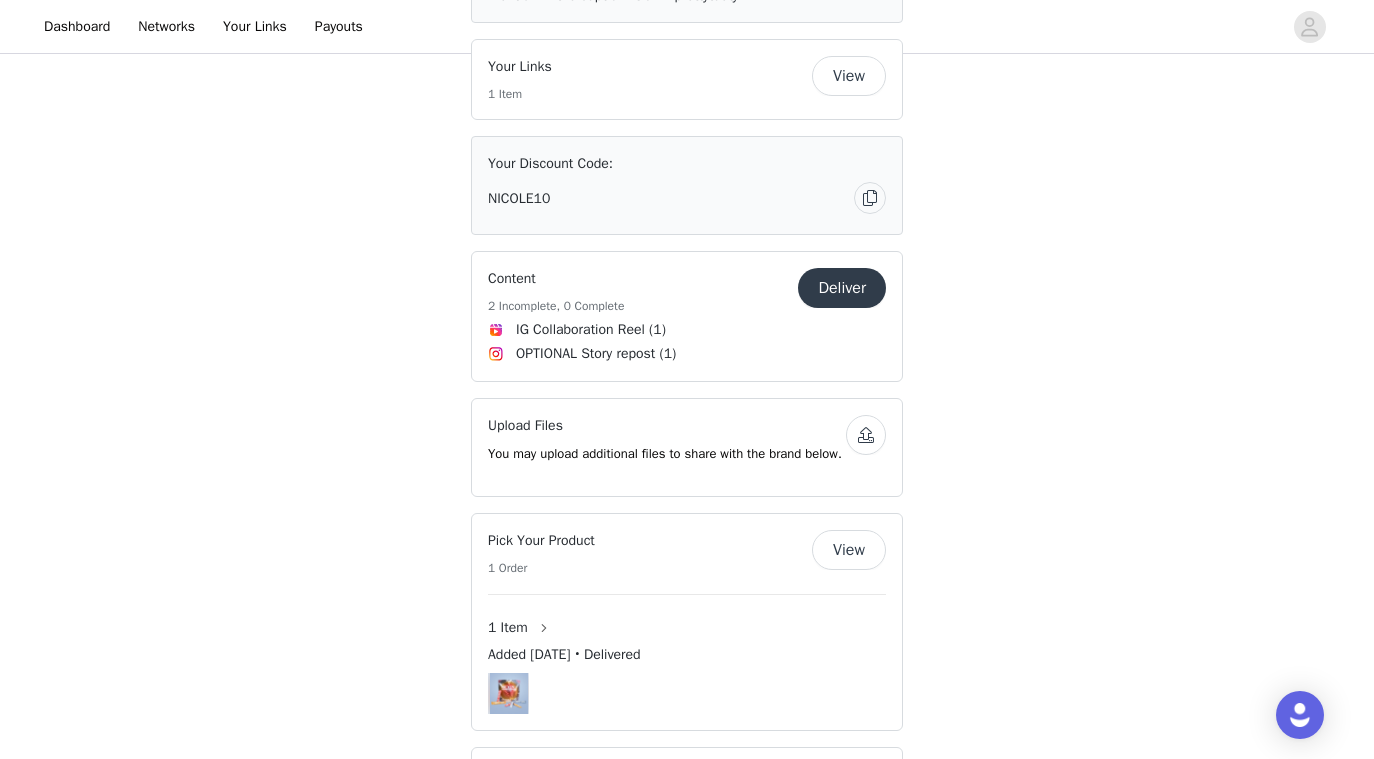 click on "Deliver" at bounding box center [842, 288] 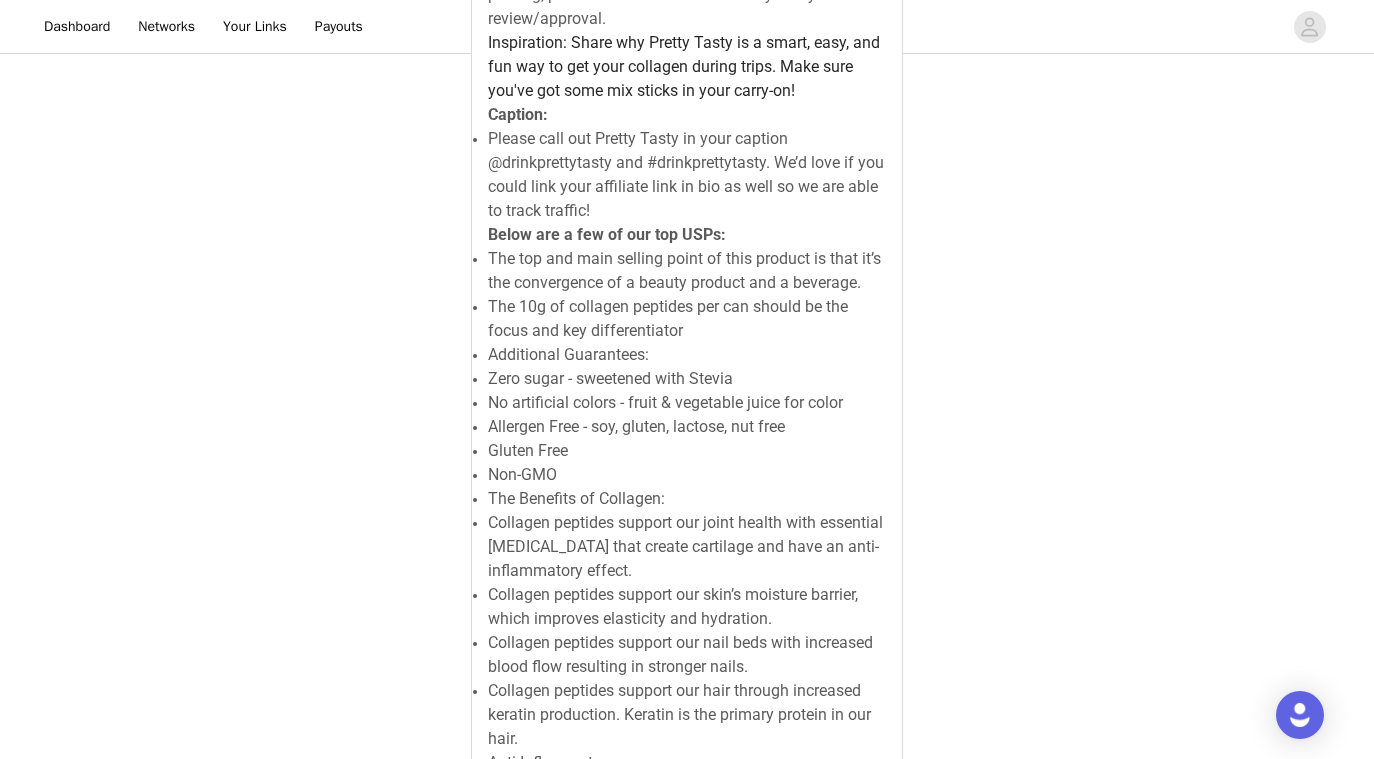 scroll, scrollTop: 649, scrollLeft: 0, axis: vertical 